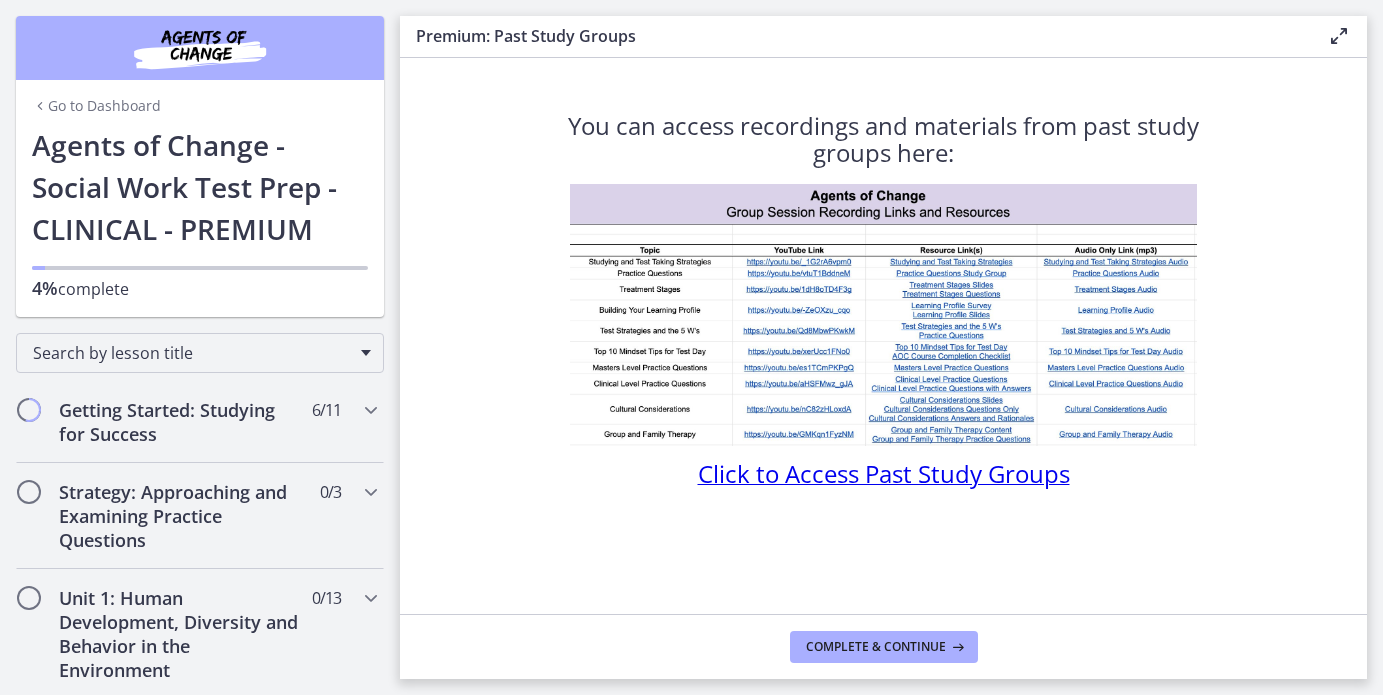 scroll, scrollTop: 0, scrollLeft: 0, axis: both 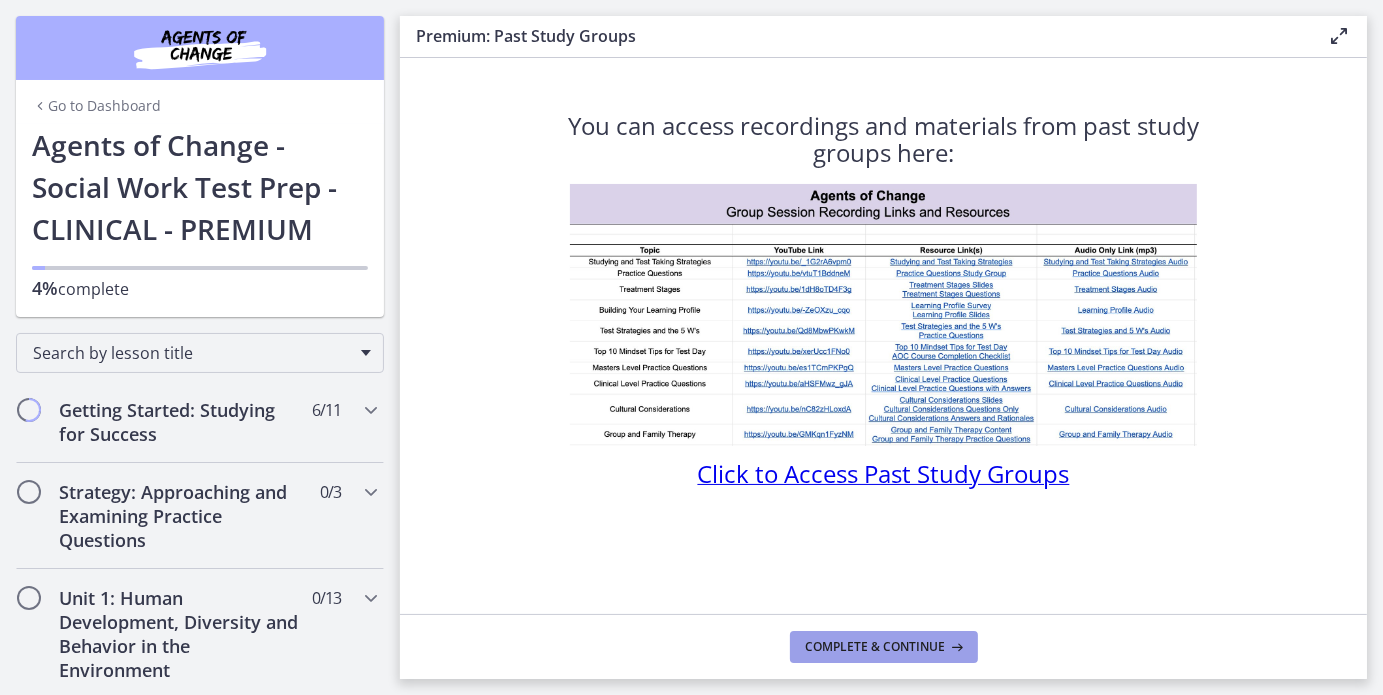 click on "Complete & continue" at bounding box center [876, 647] 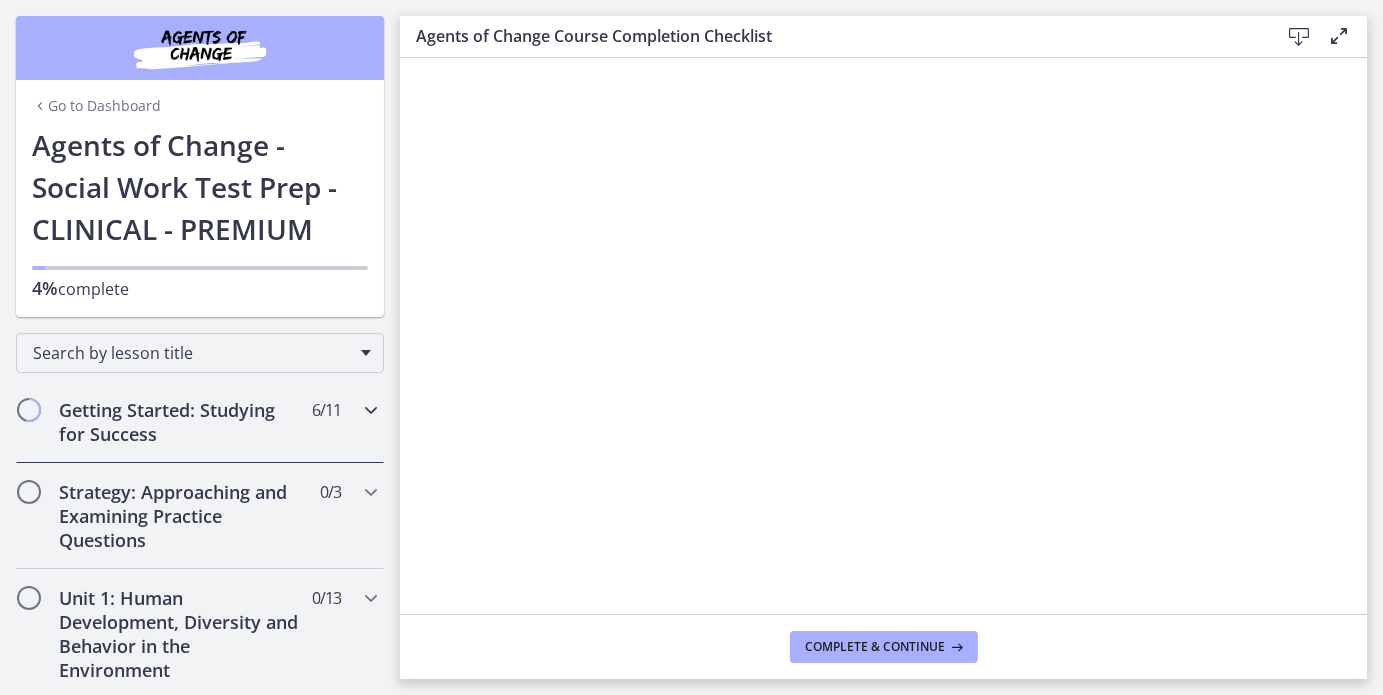 click at bounding box center (371, 410) 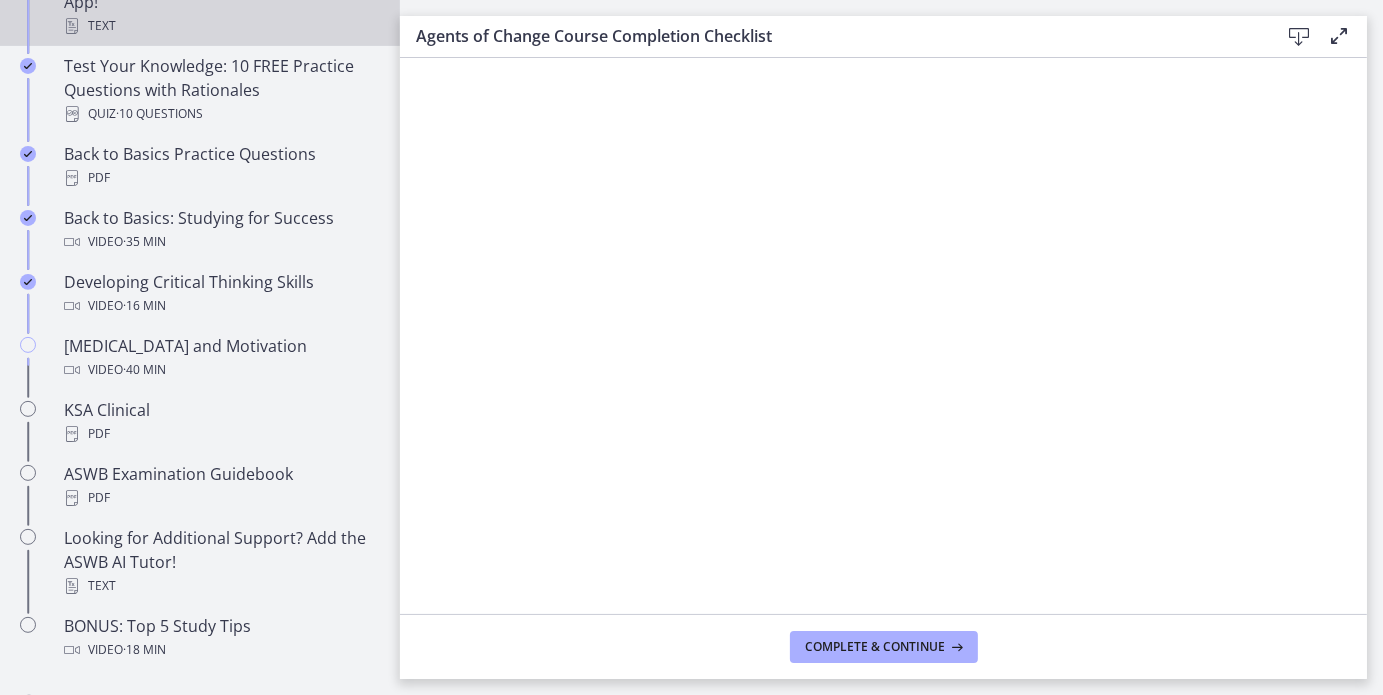 scroll, scrollTop: 576, scrollLeft: 0, axis: vertical 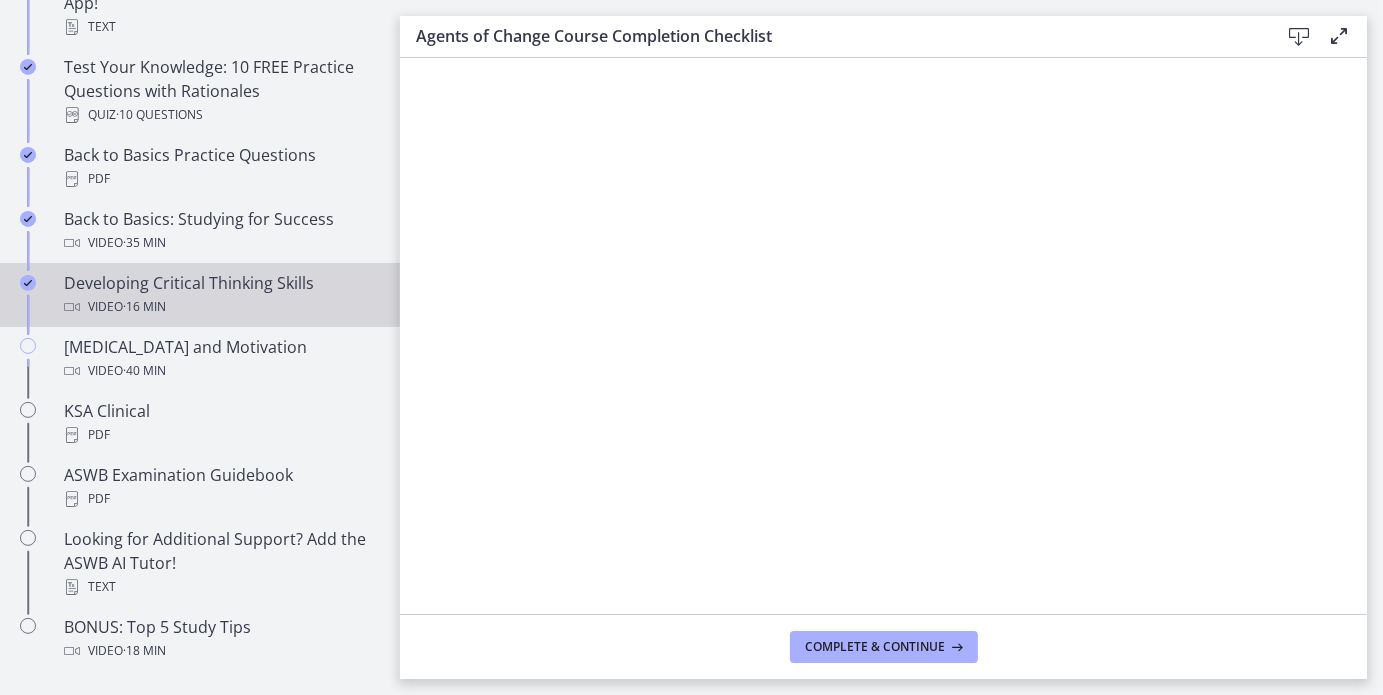 click on "Developing Critical Thinking Skills
Video
·  16 min" at bounding box center (220, 295) 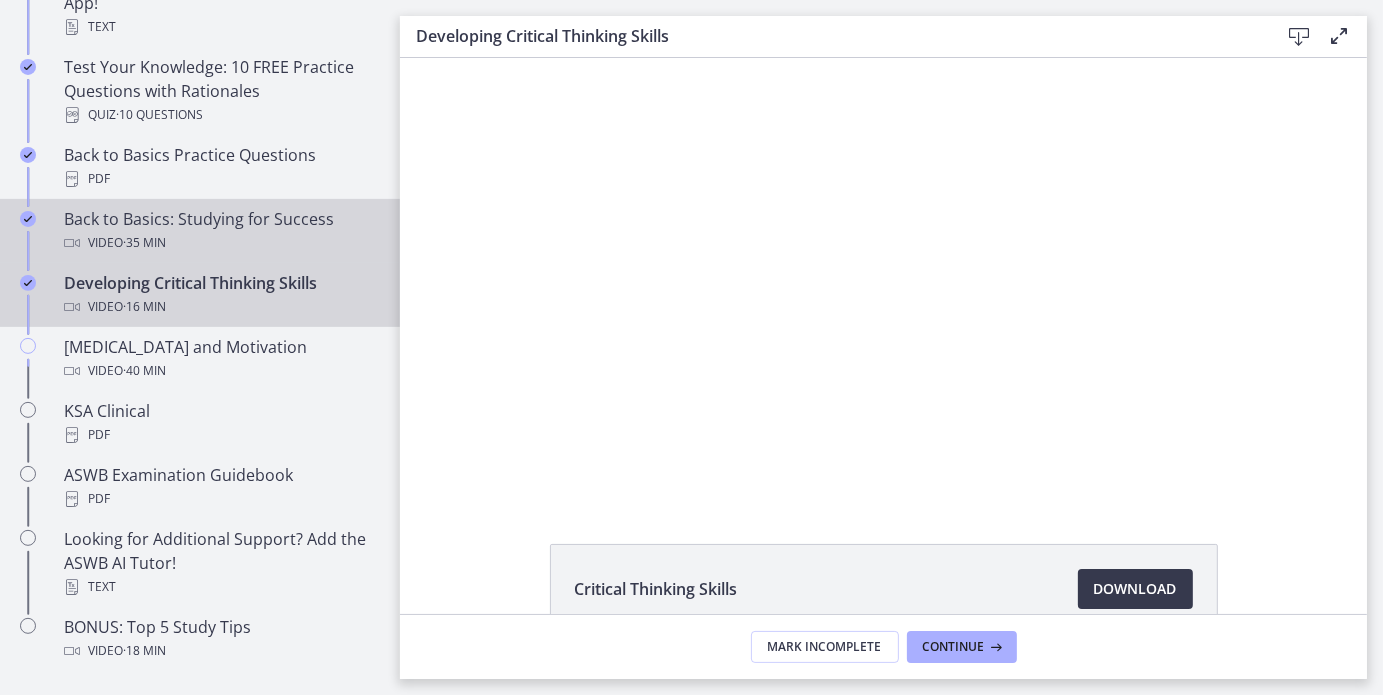 scroll, scrollTop: 0, scrollLeft: 0, axis: both 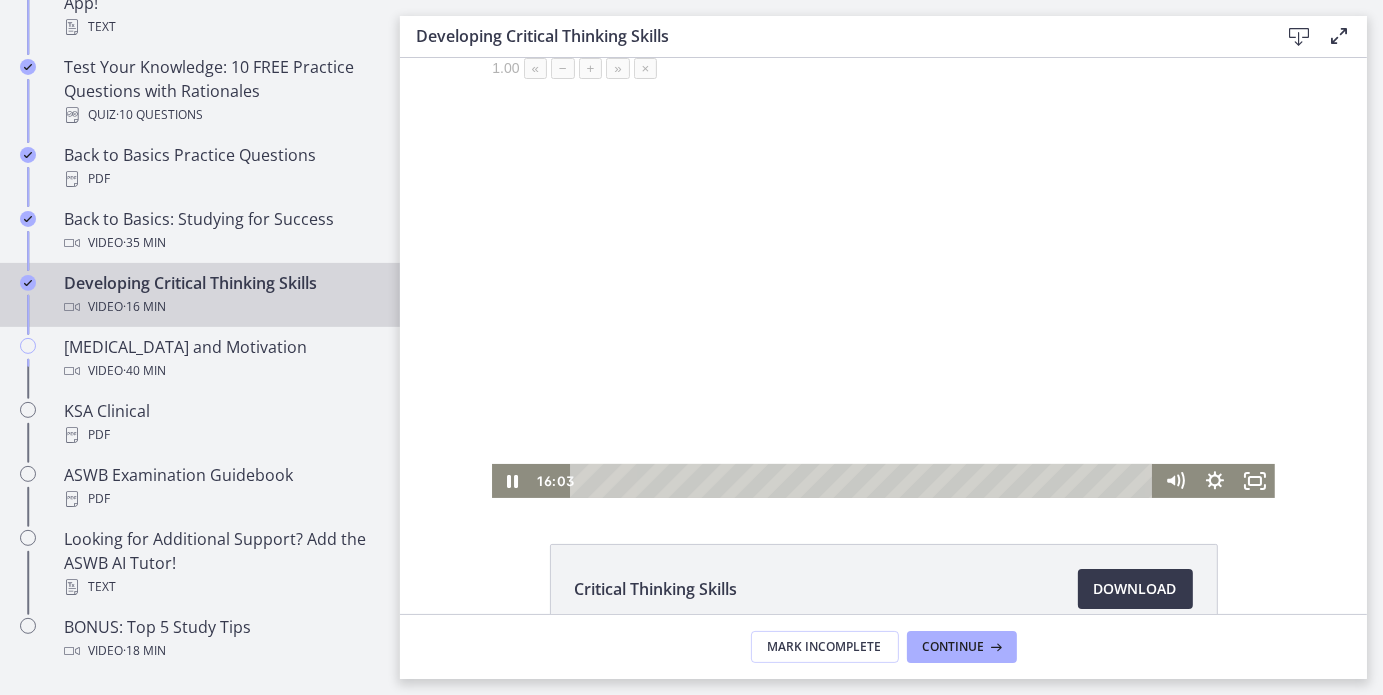 click at bounding box center (882, 277) 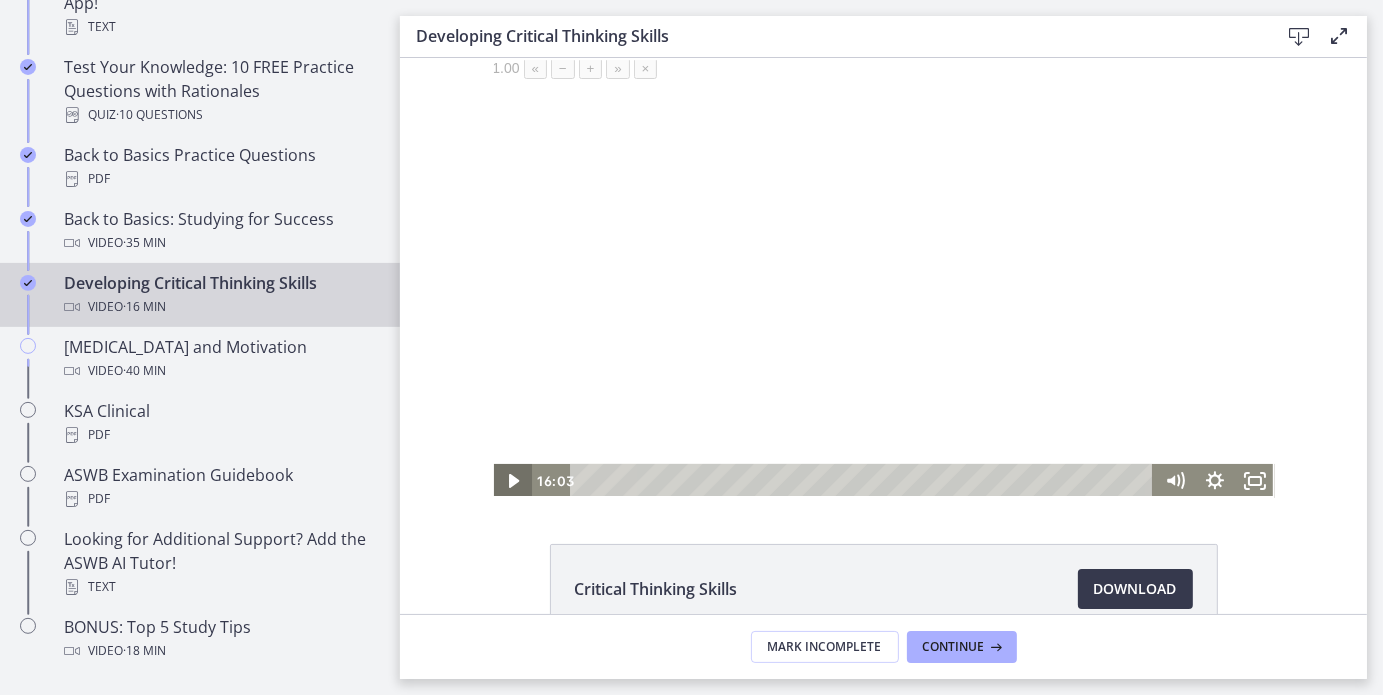 click 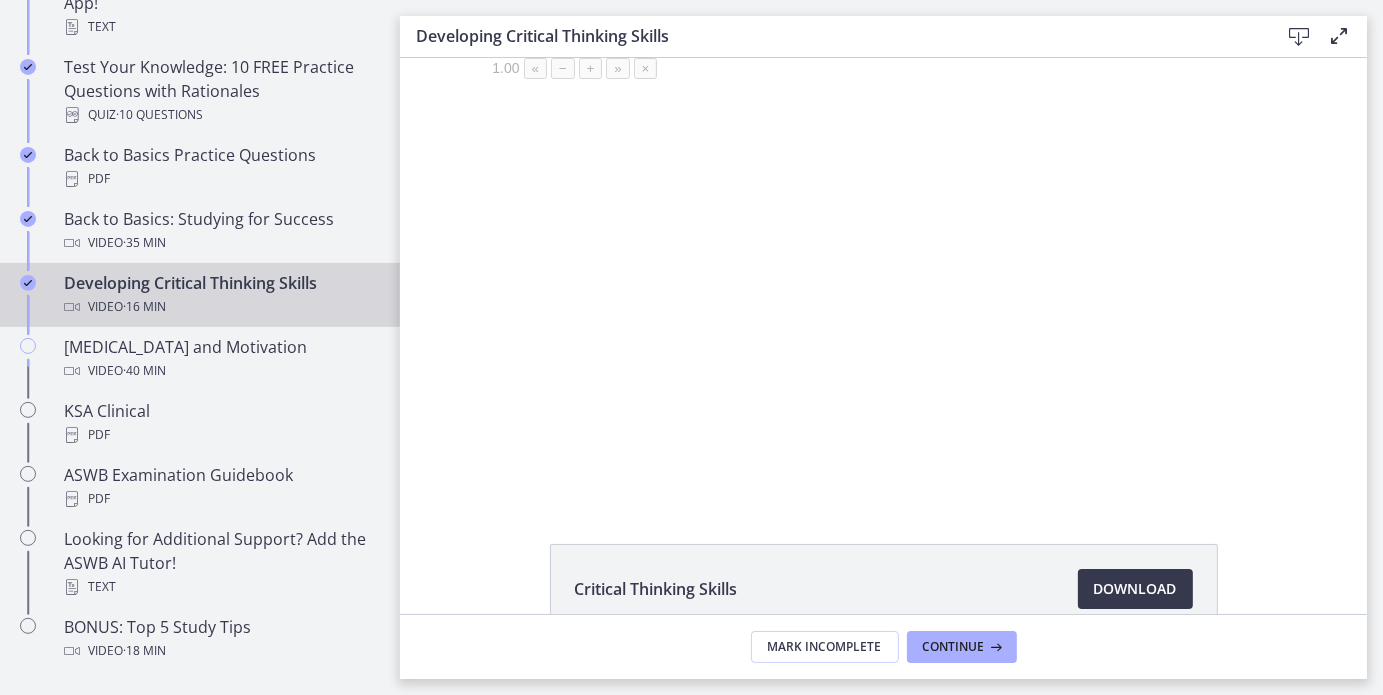 type 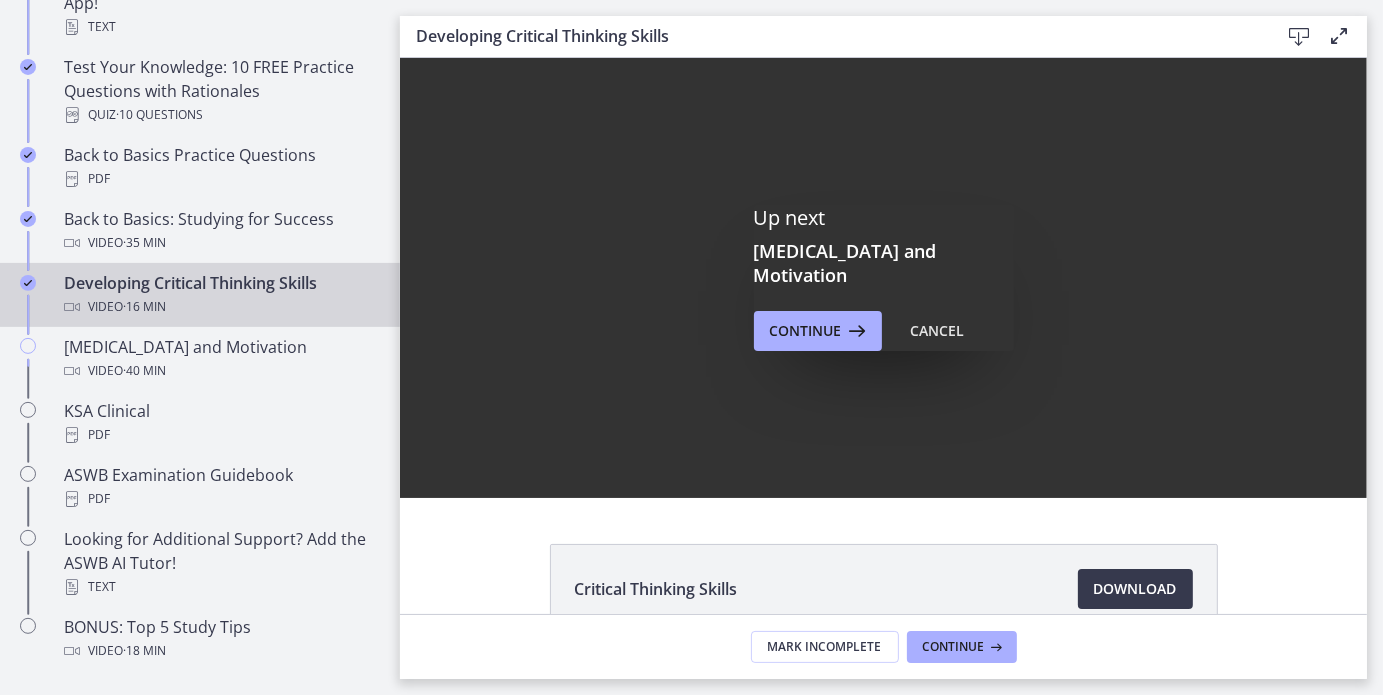 scroll, scrollTop: 0, scrollLeft: 0, axis: both 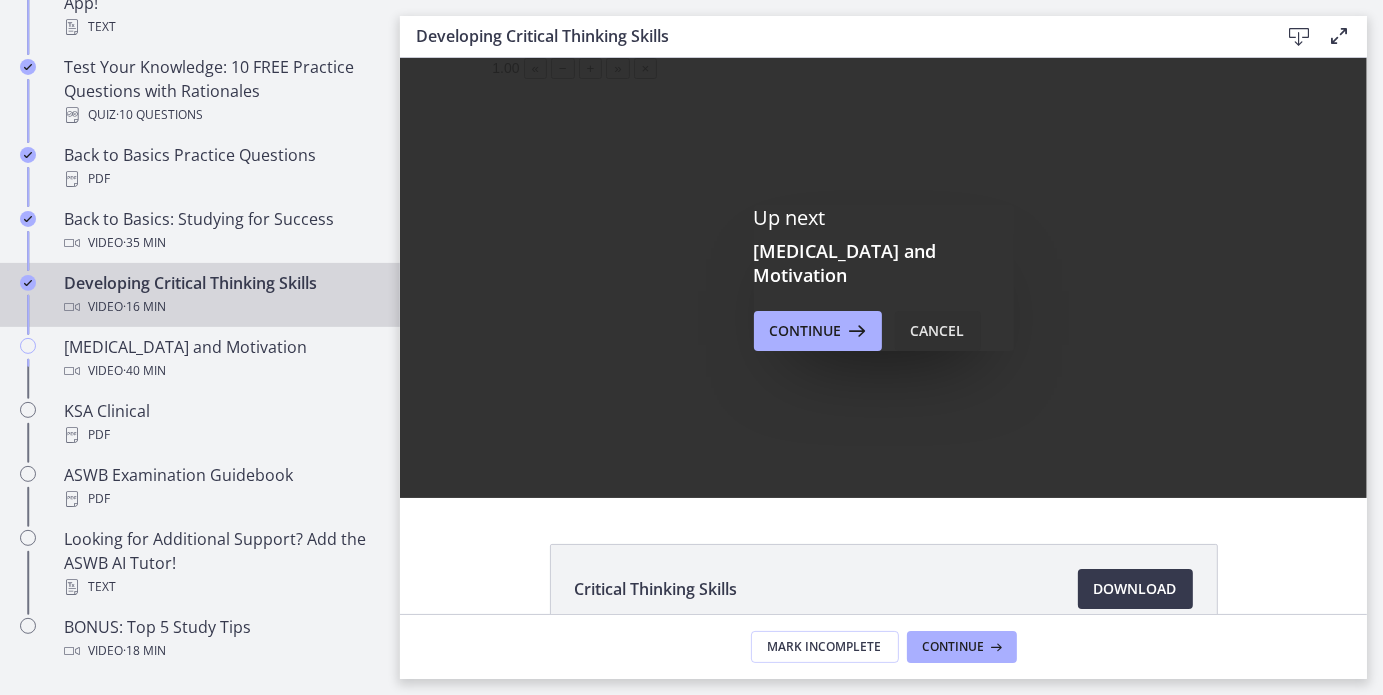click on "Cancel" at bounding box center (938, 331) 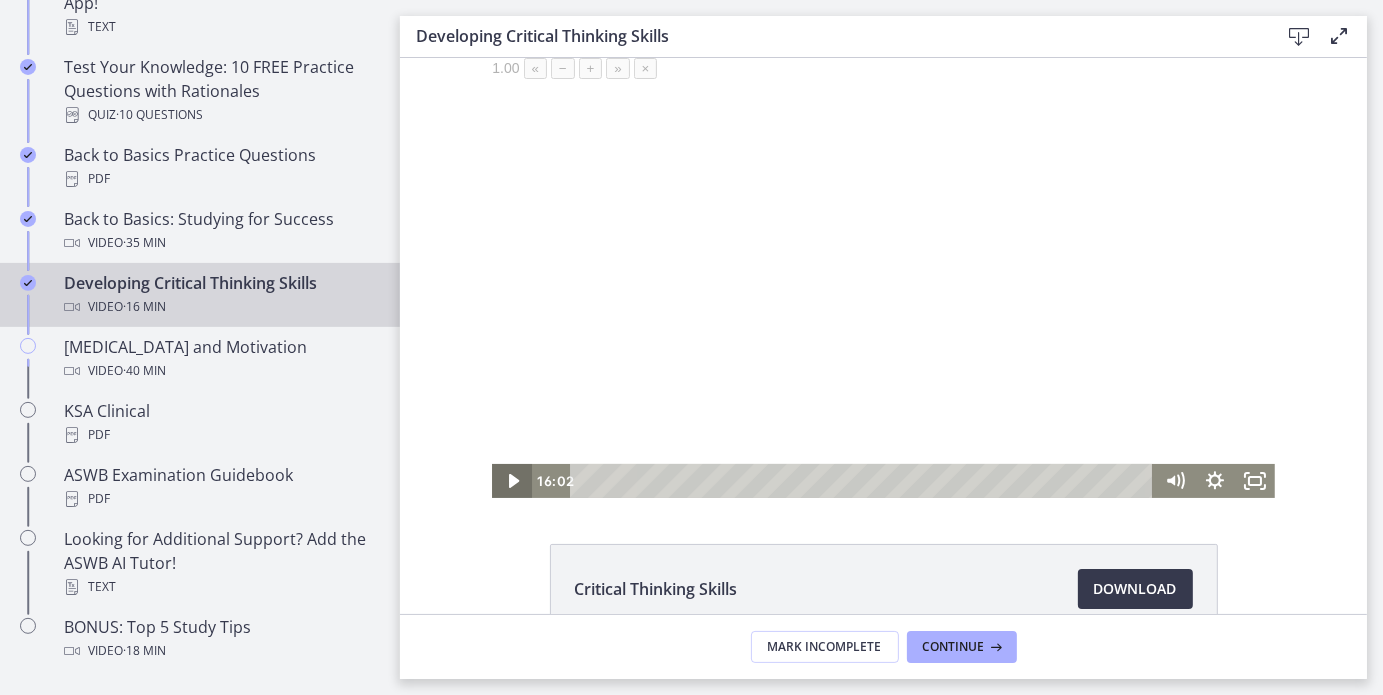 click 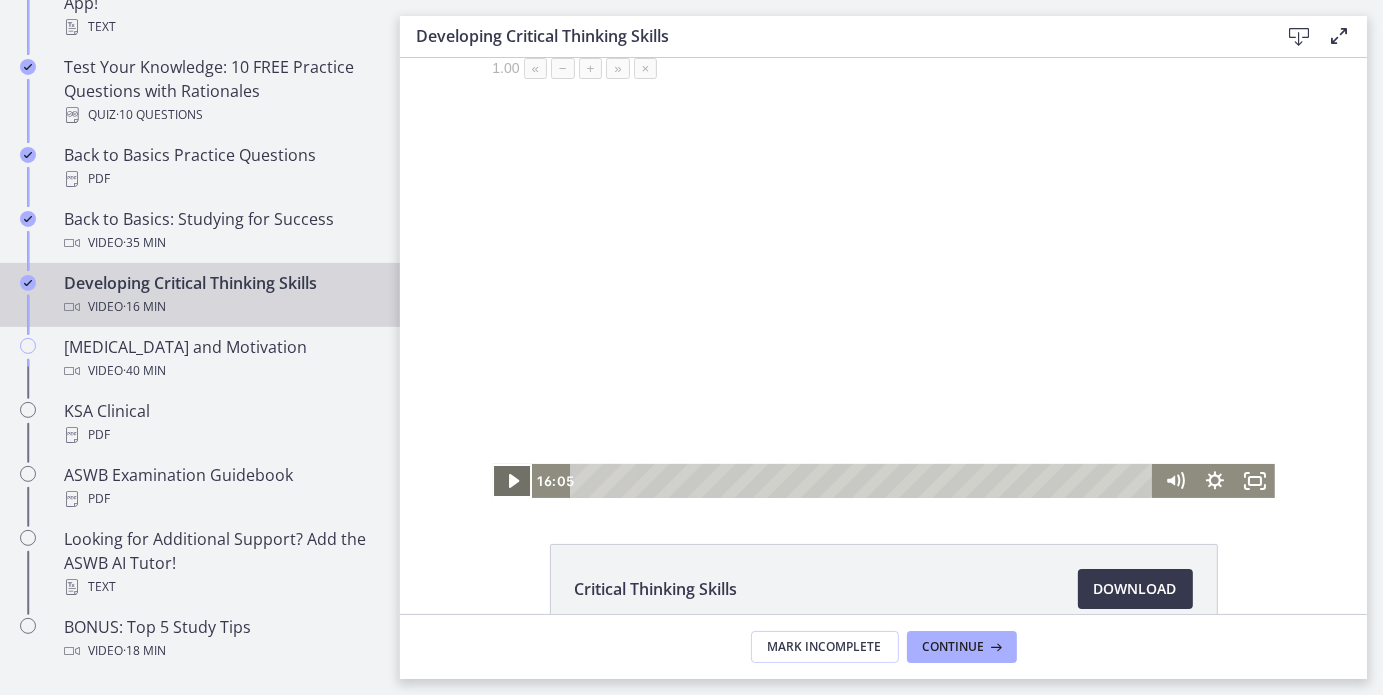 click 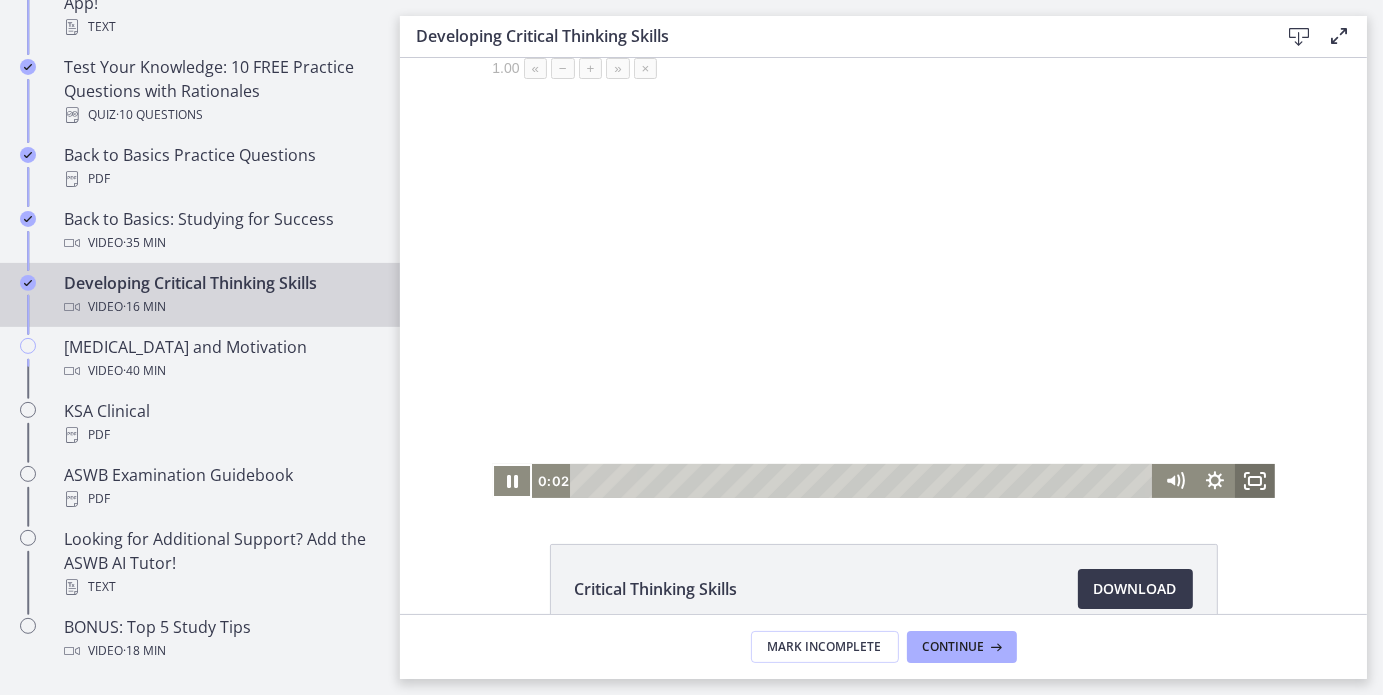 click 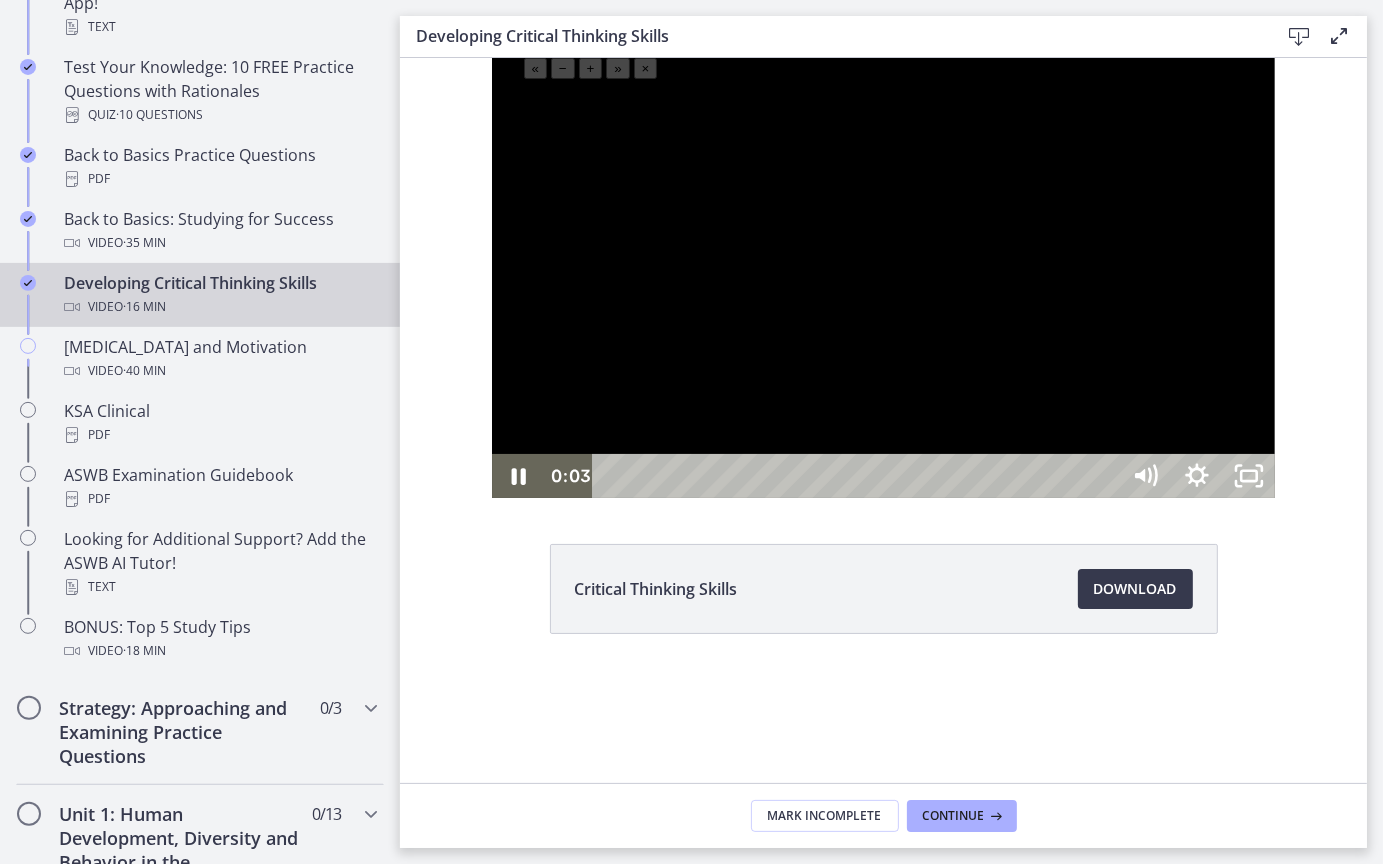 type 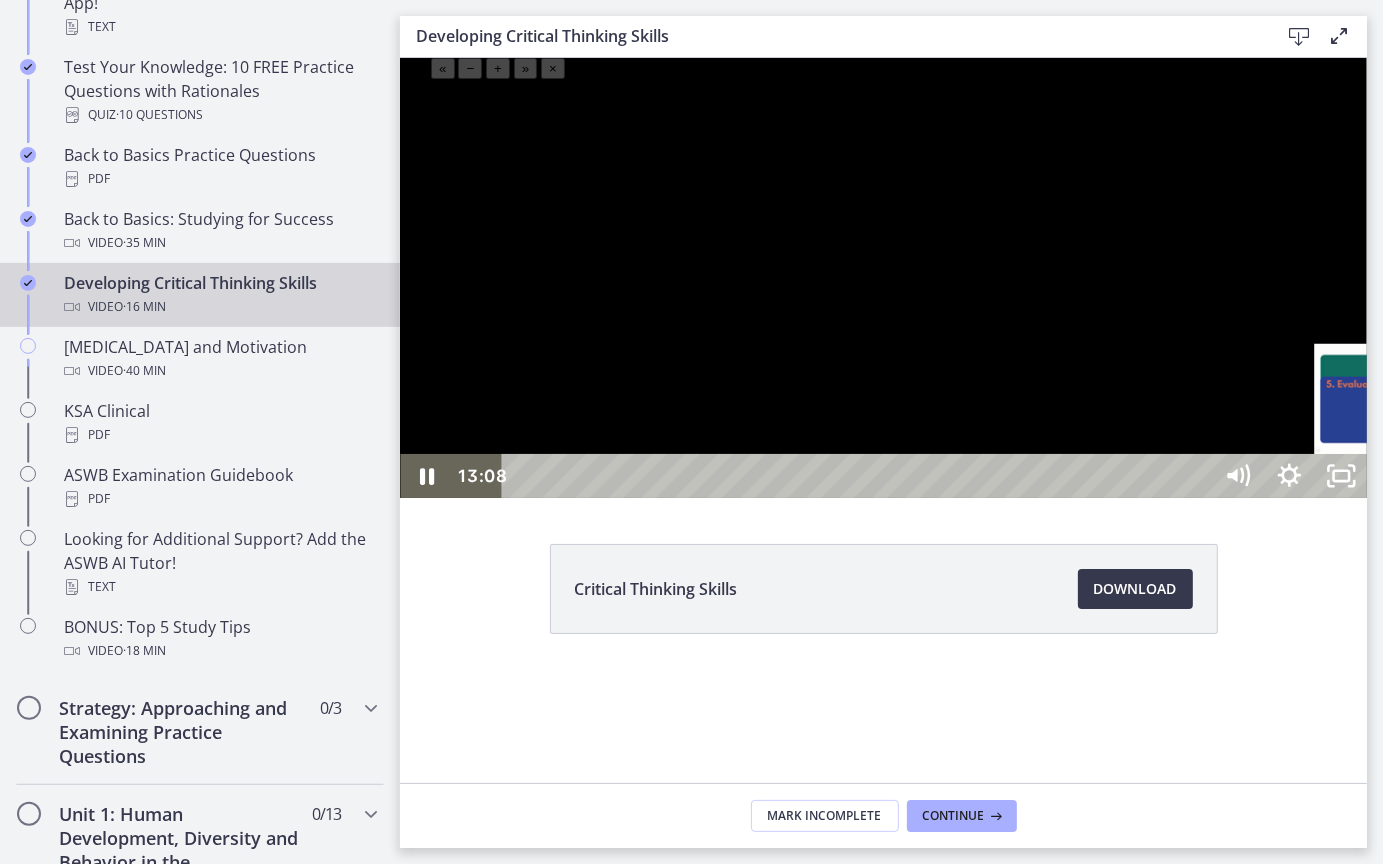click on "13:08" at bounding box center [858, 475] 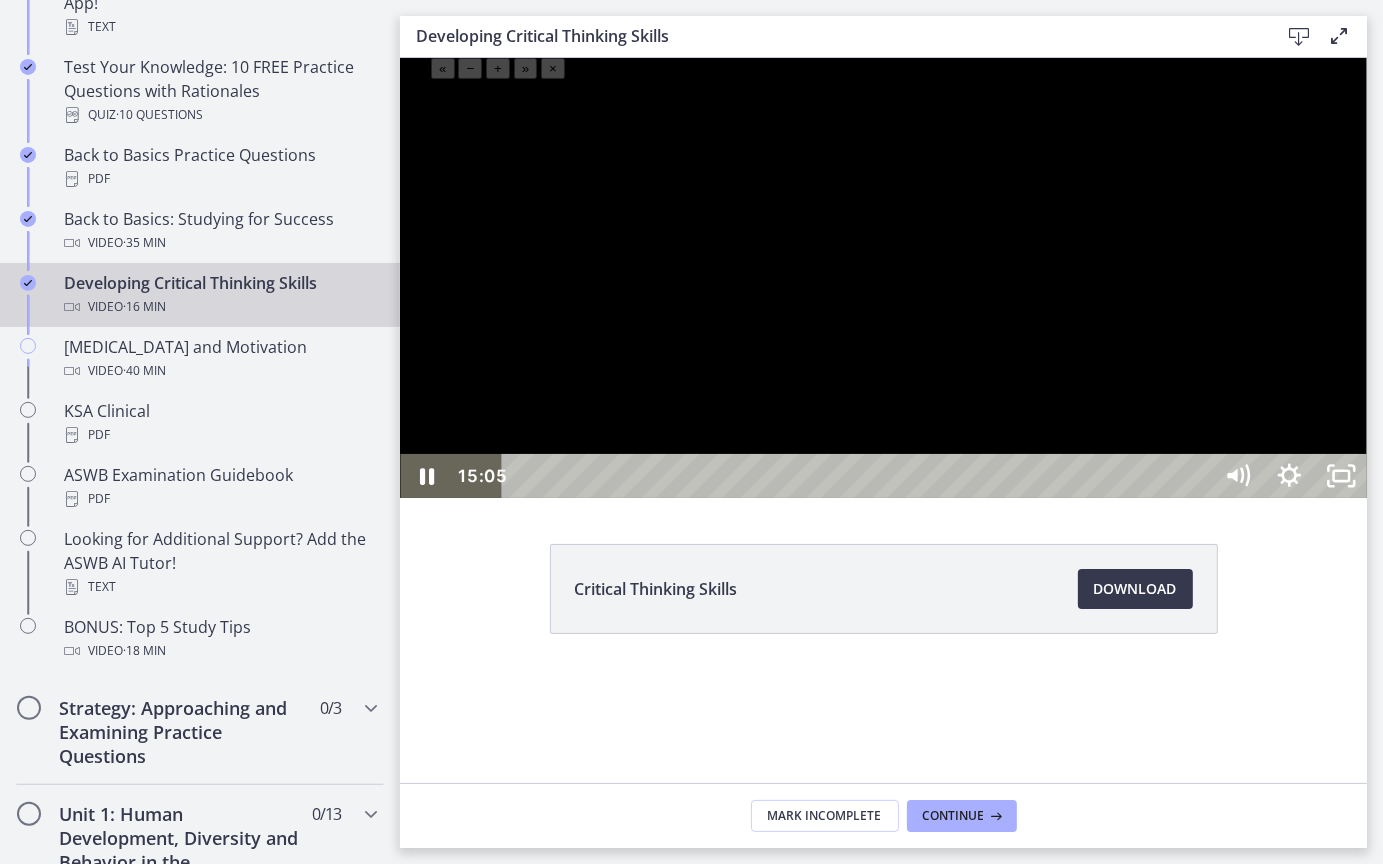 click on "15:05" at bounding box center (858, 475) 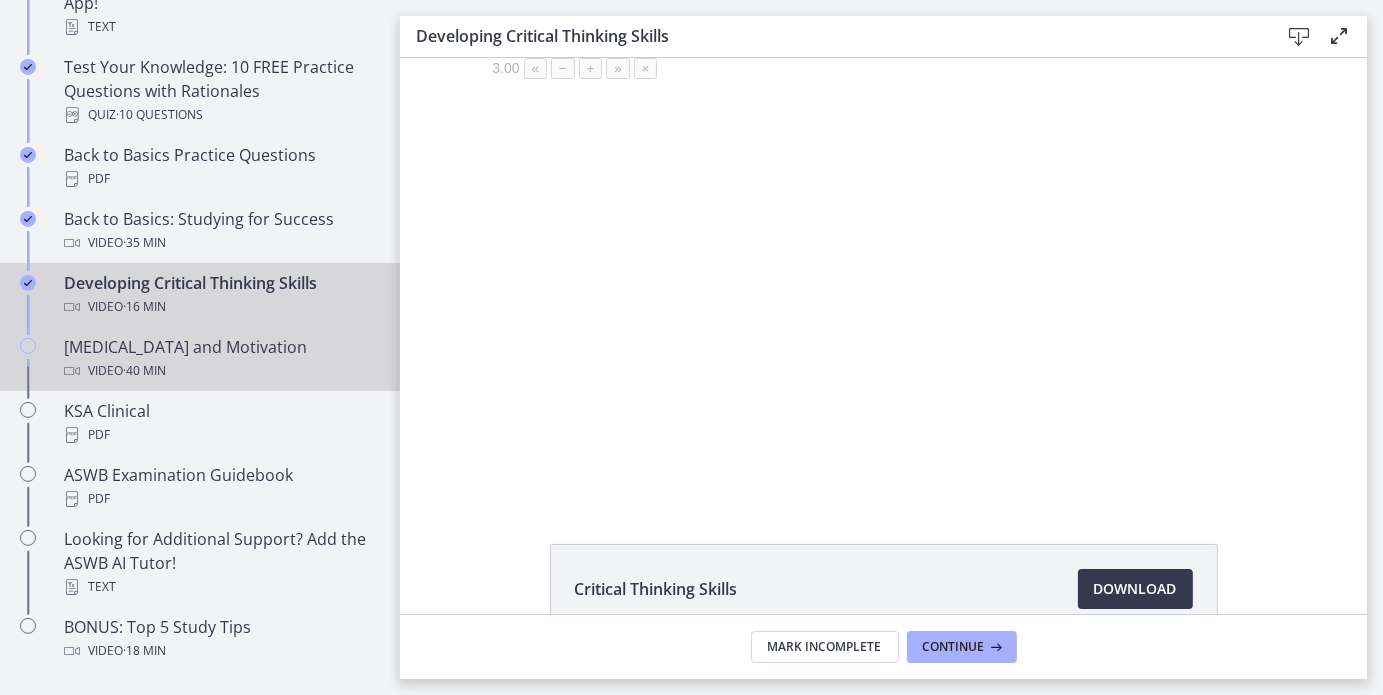 click on "Video
·  40 min" at bounding box center (220, 371) 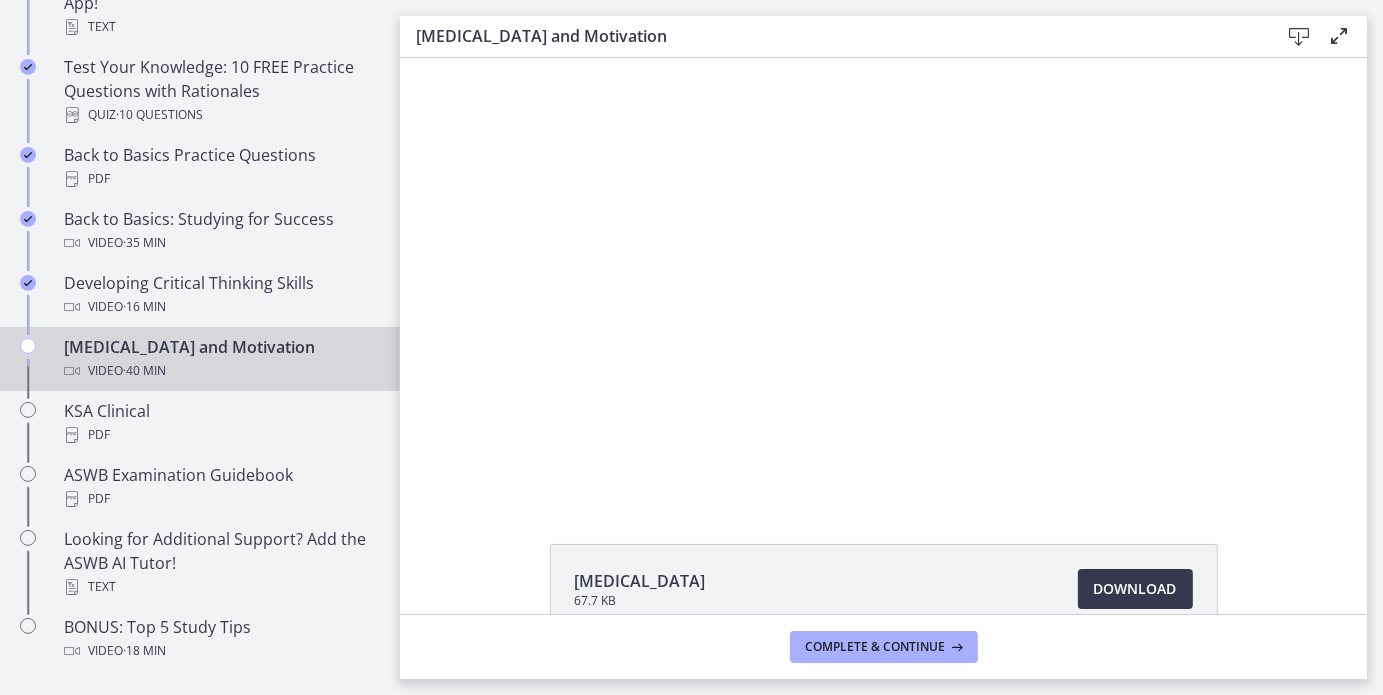 scroll, scrollTop: 0, scrollLeft: 0, axis: both 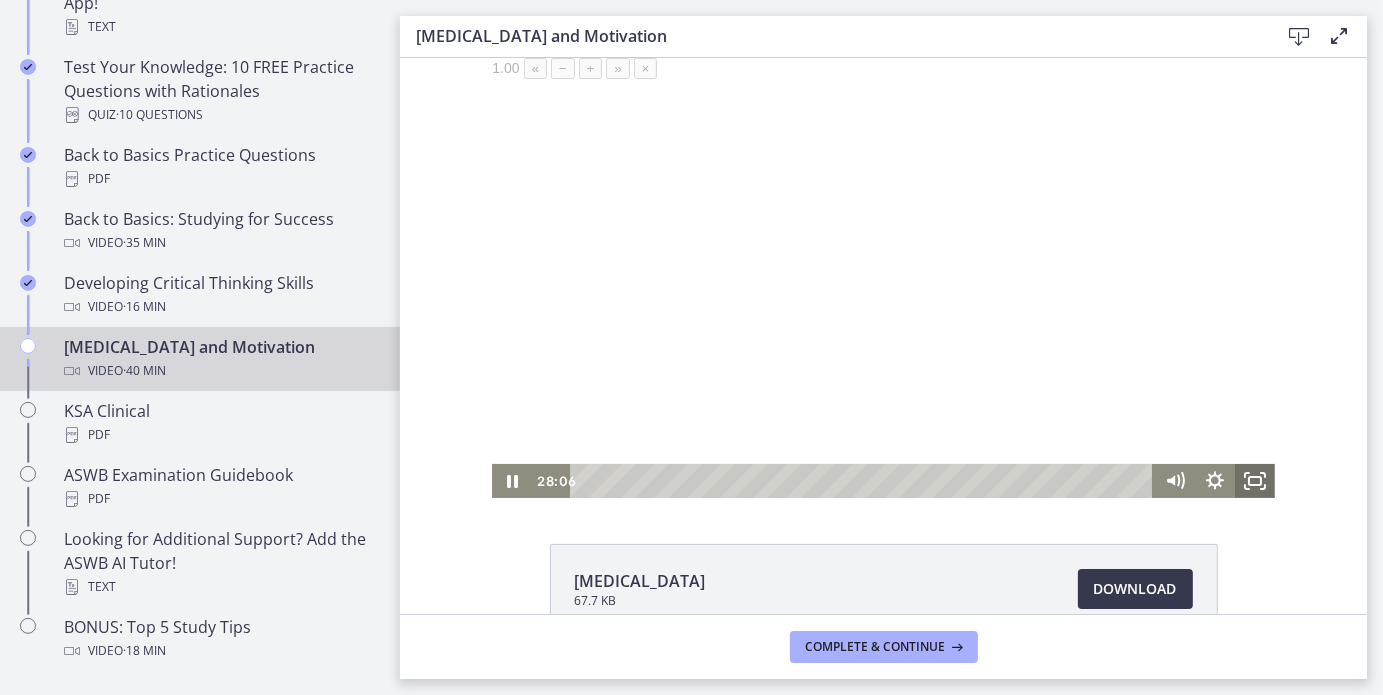 click 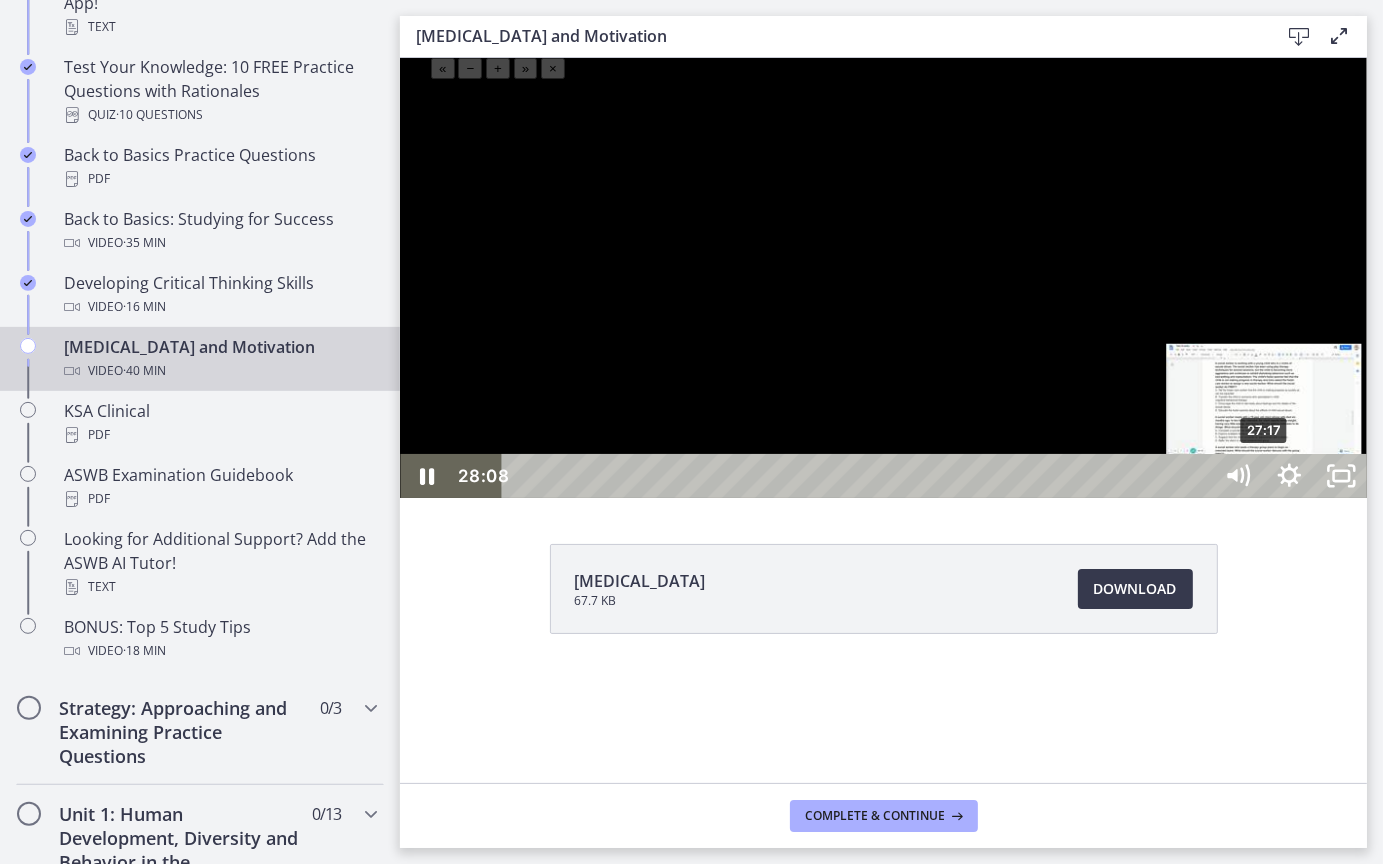 click on "27:17" at bounding box center (858, 475) 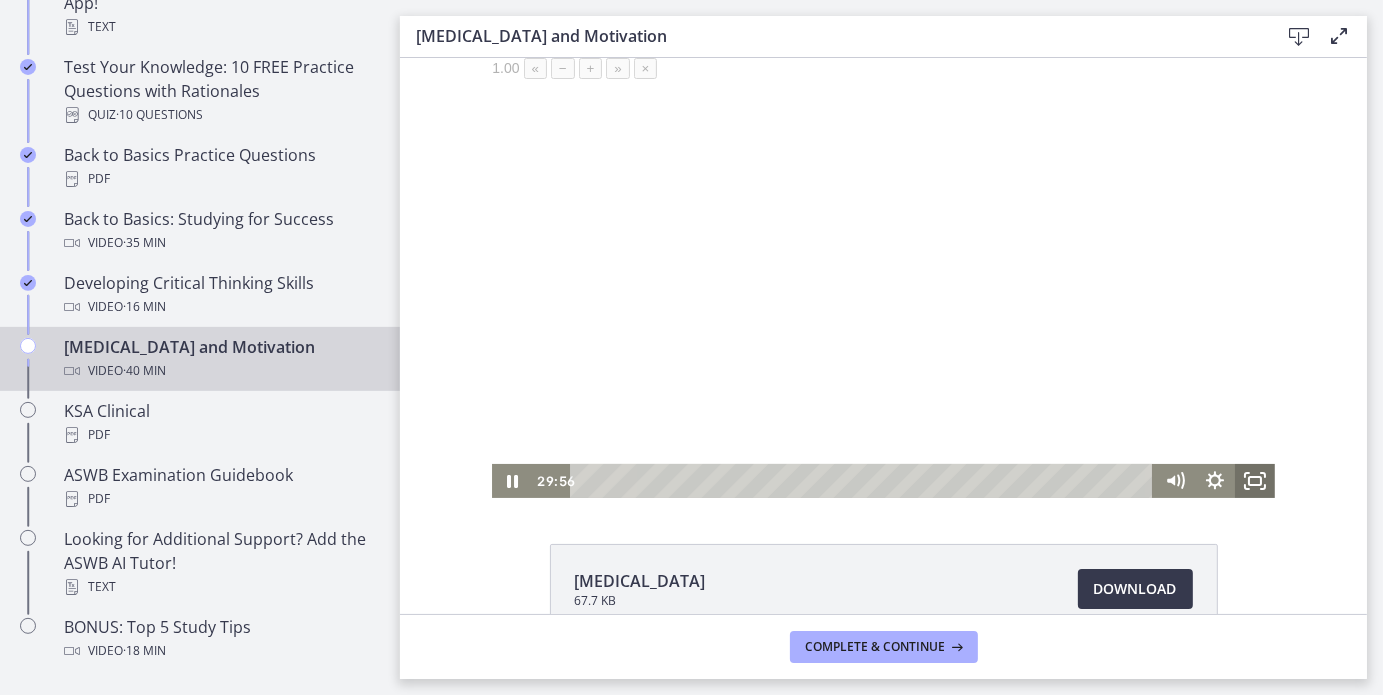 click 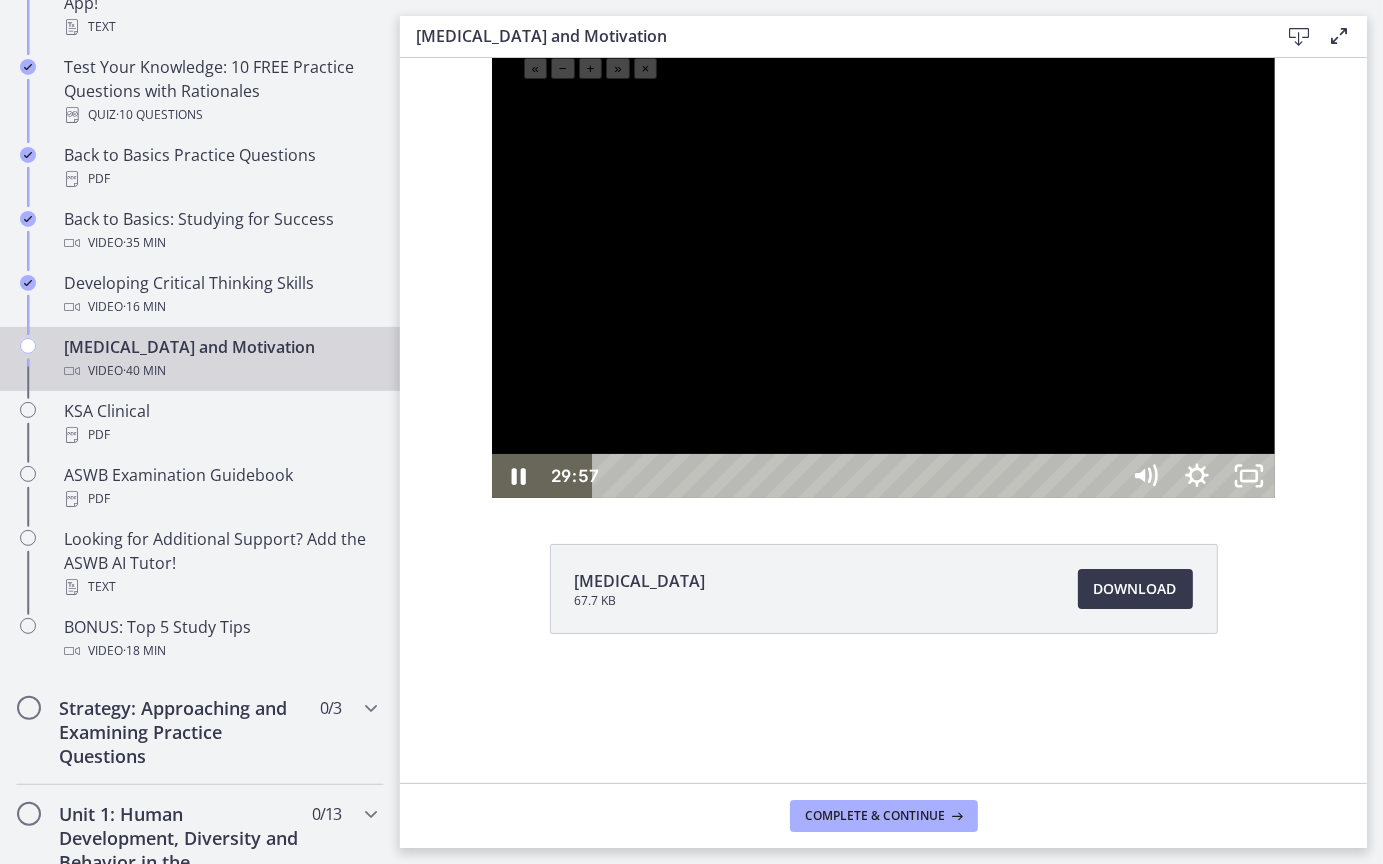 type 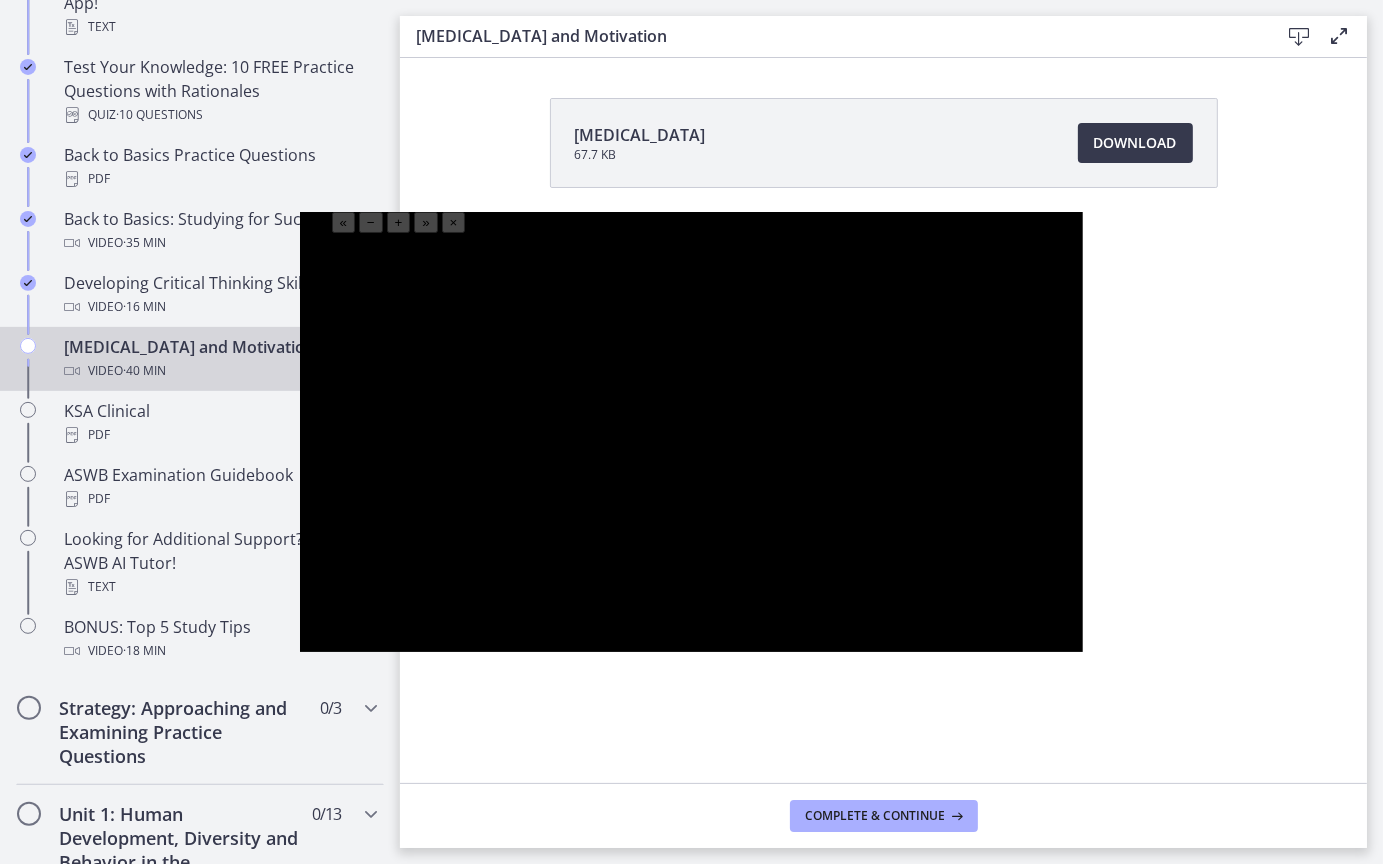 click at bounding box center (691, 432) 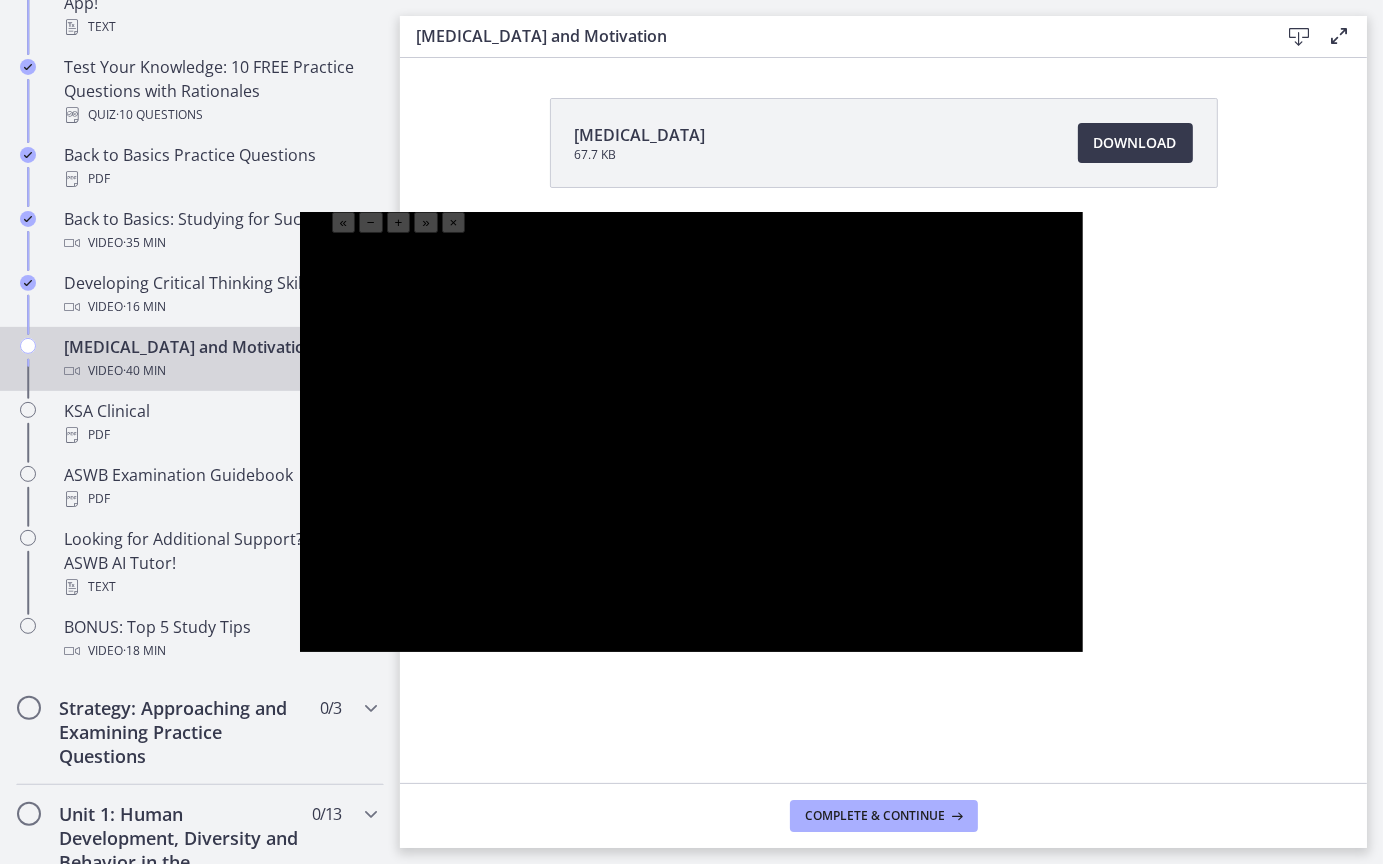 click at bounding box center [691, 432] 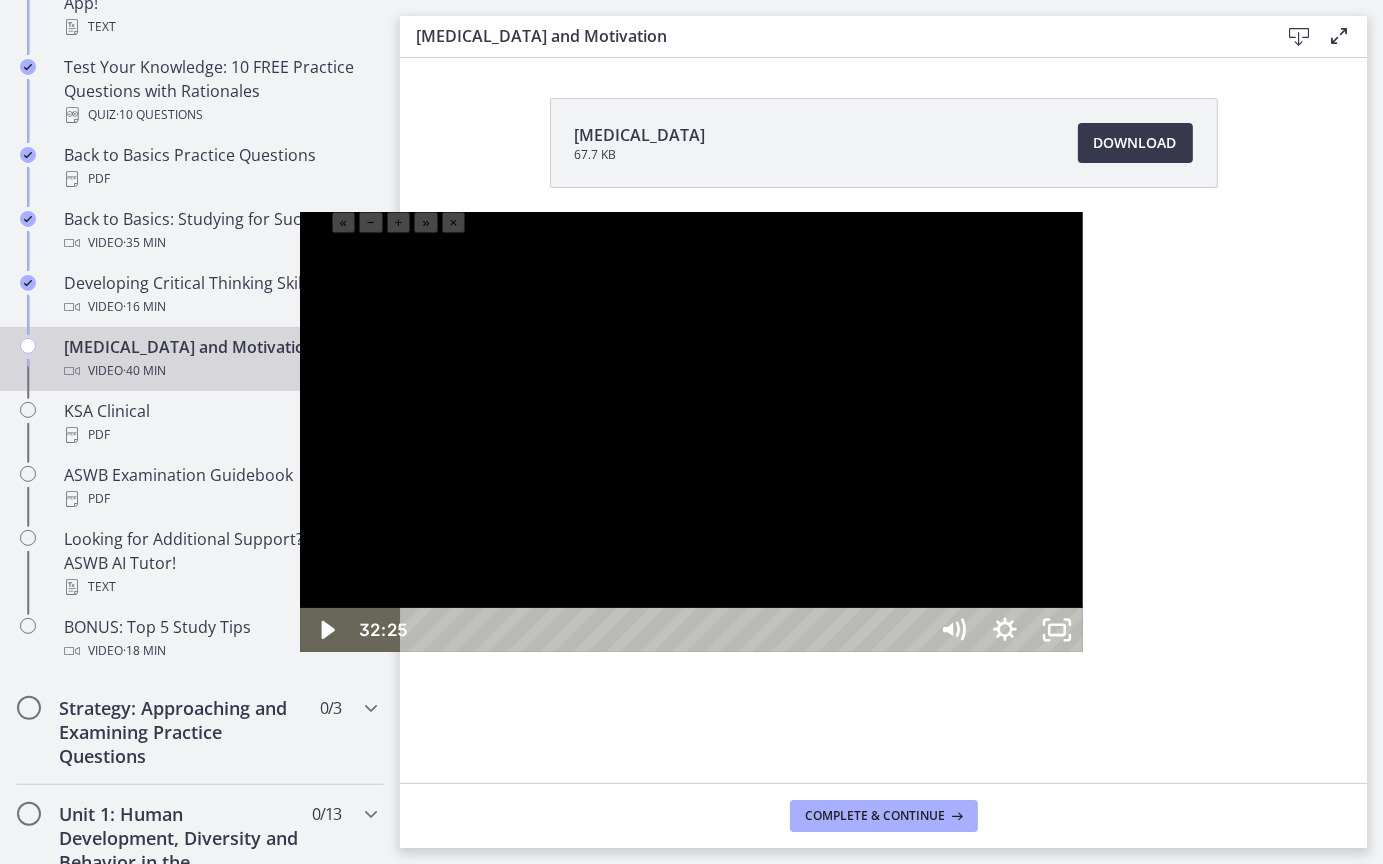 click at bounding box center [691, 432] 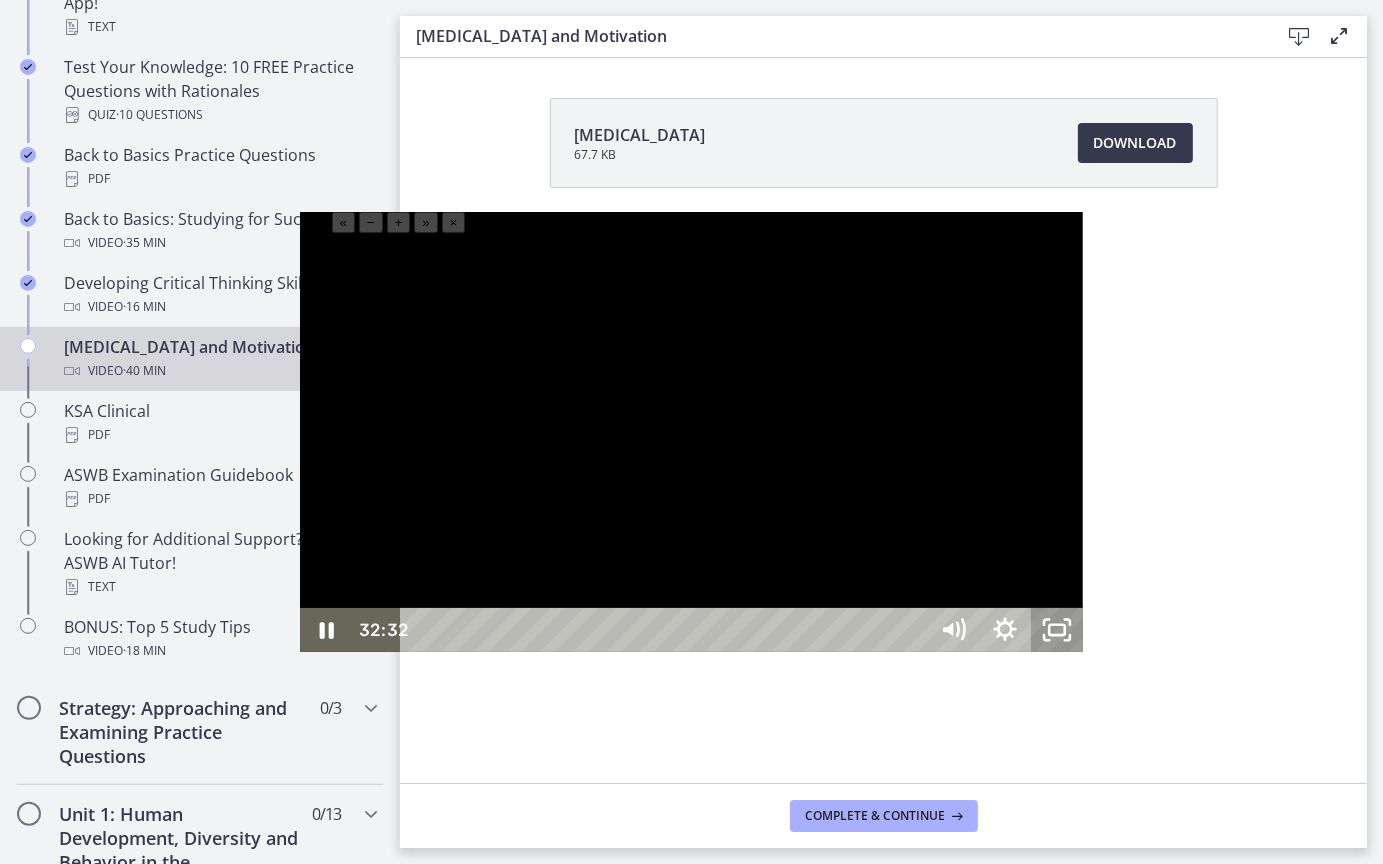 click 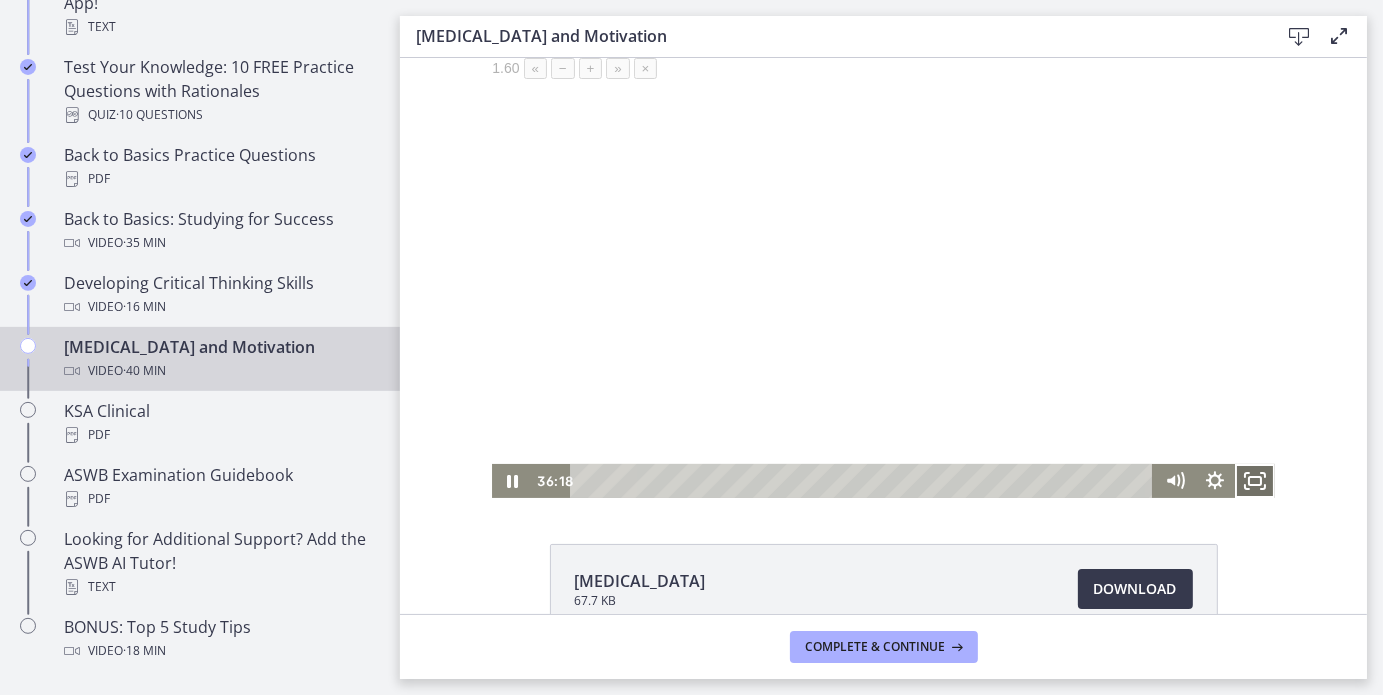click 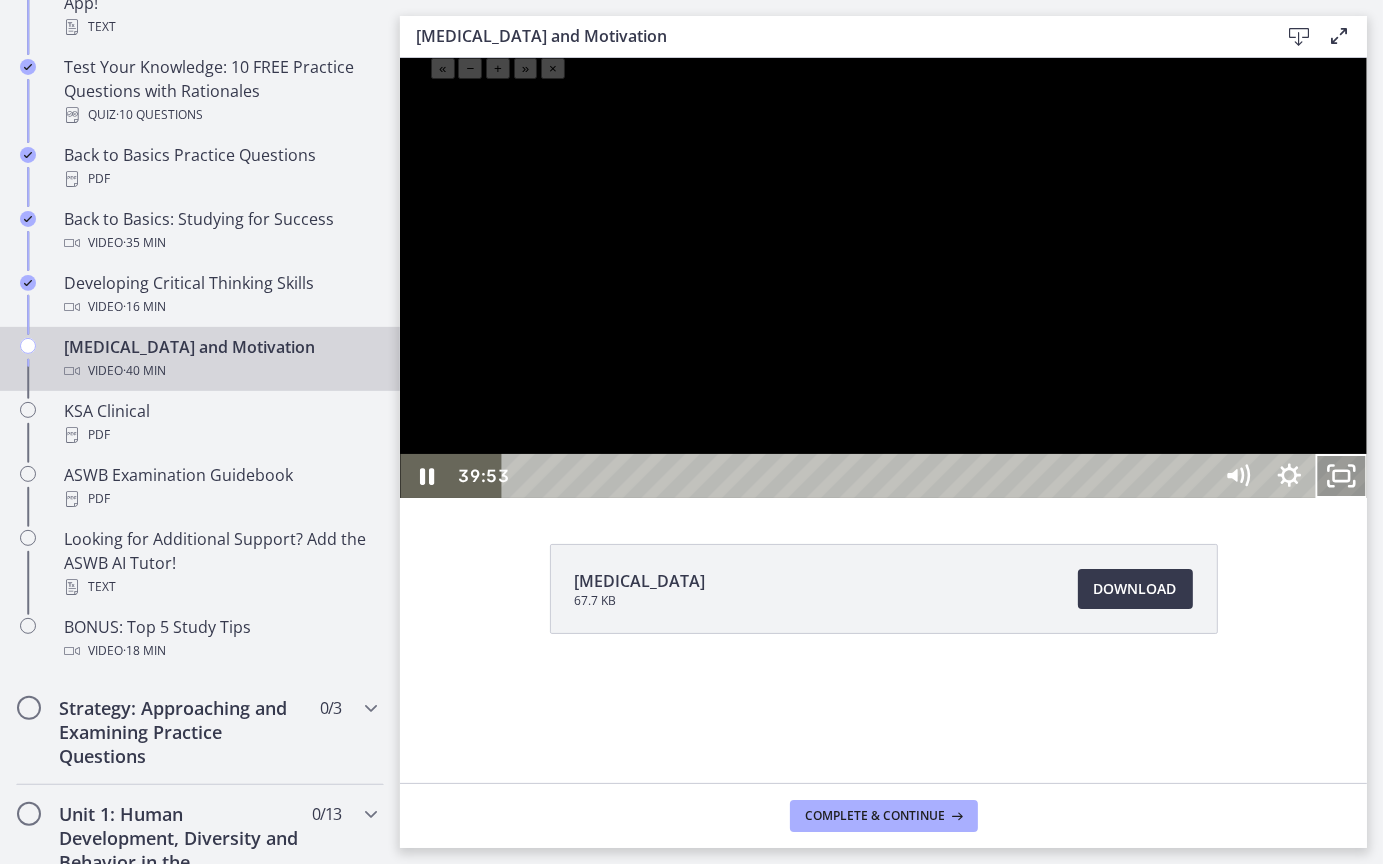 click 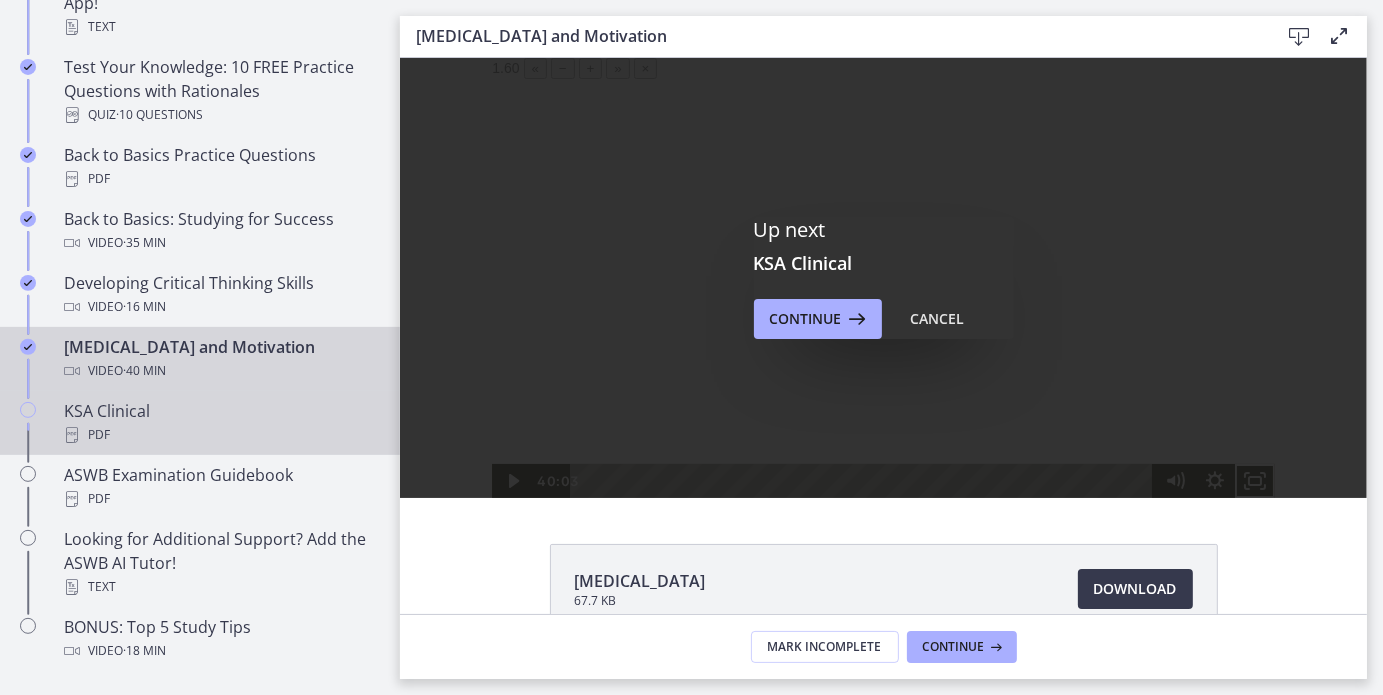 click on "PDF" at bounding box center (220, 435) 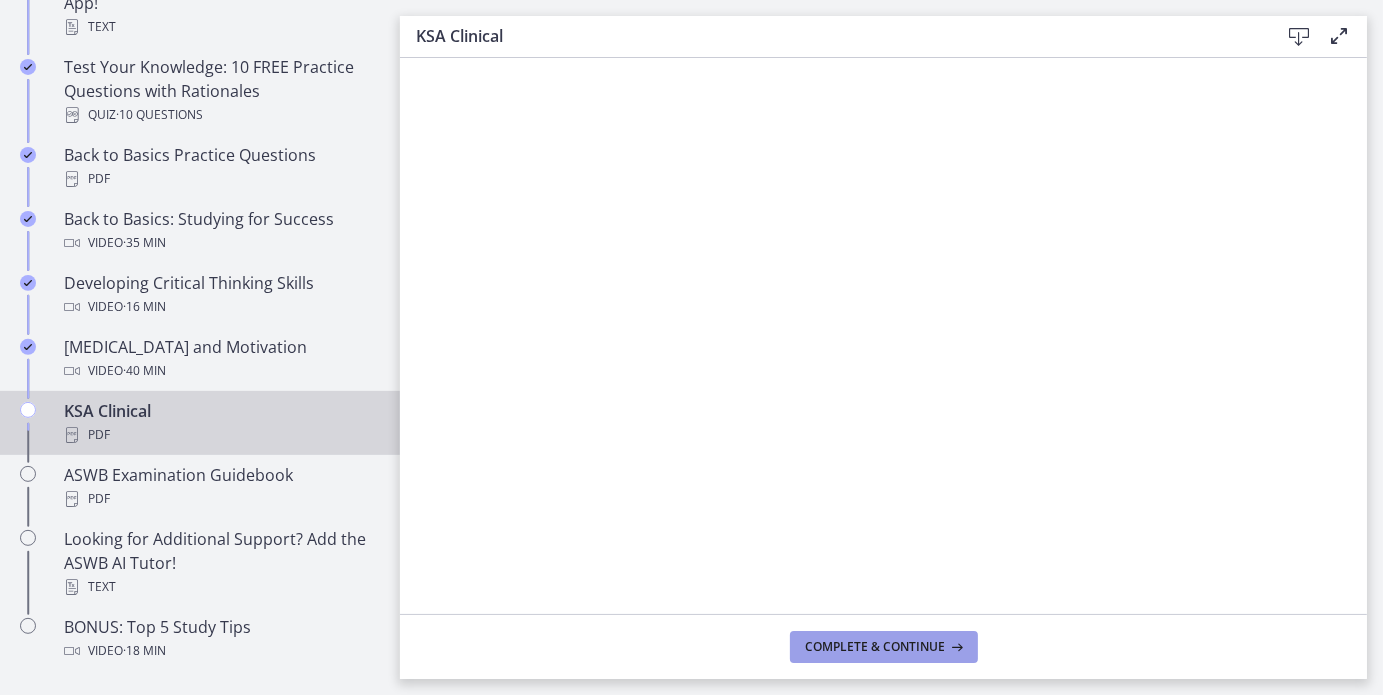 click on "Complete & continue" at bounding box center (876, 647) 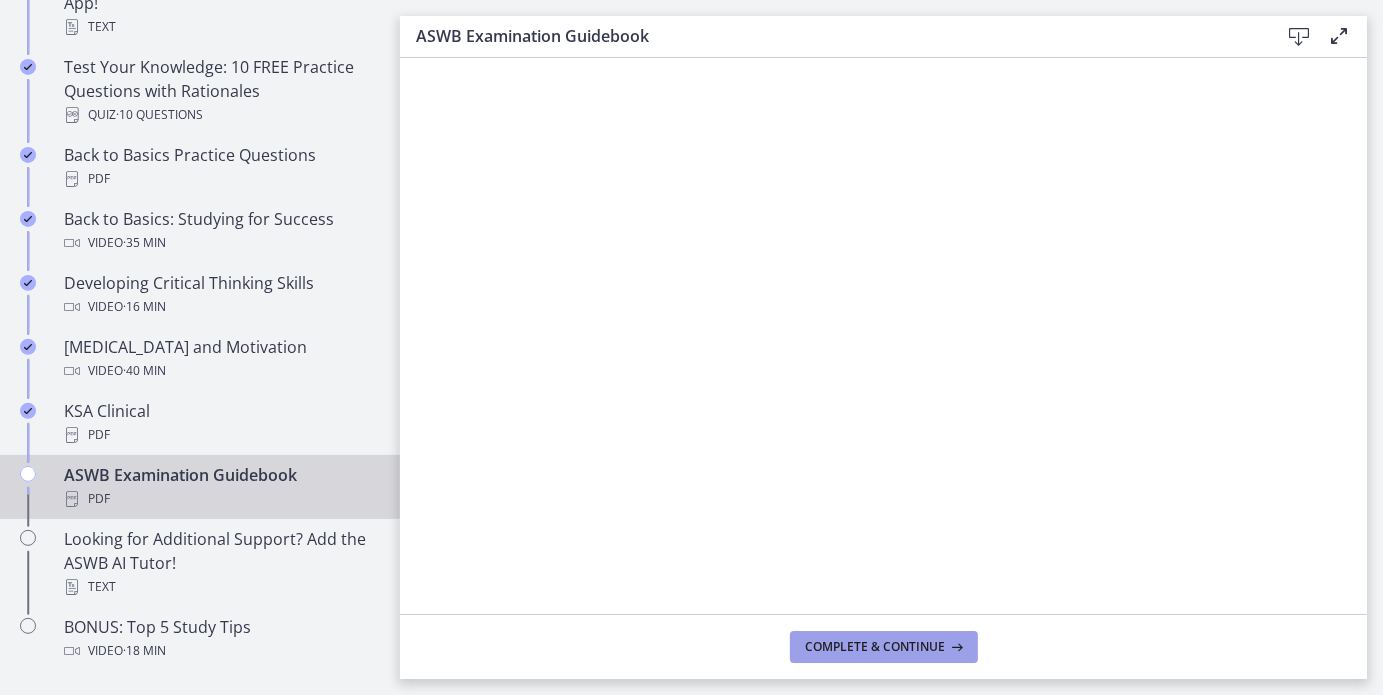 click on "Complete & continue" at bounding box center [884, 647] 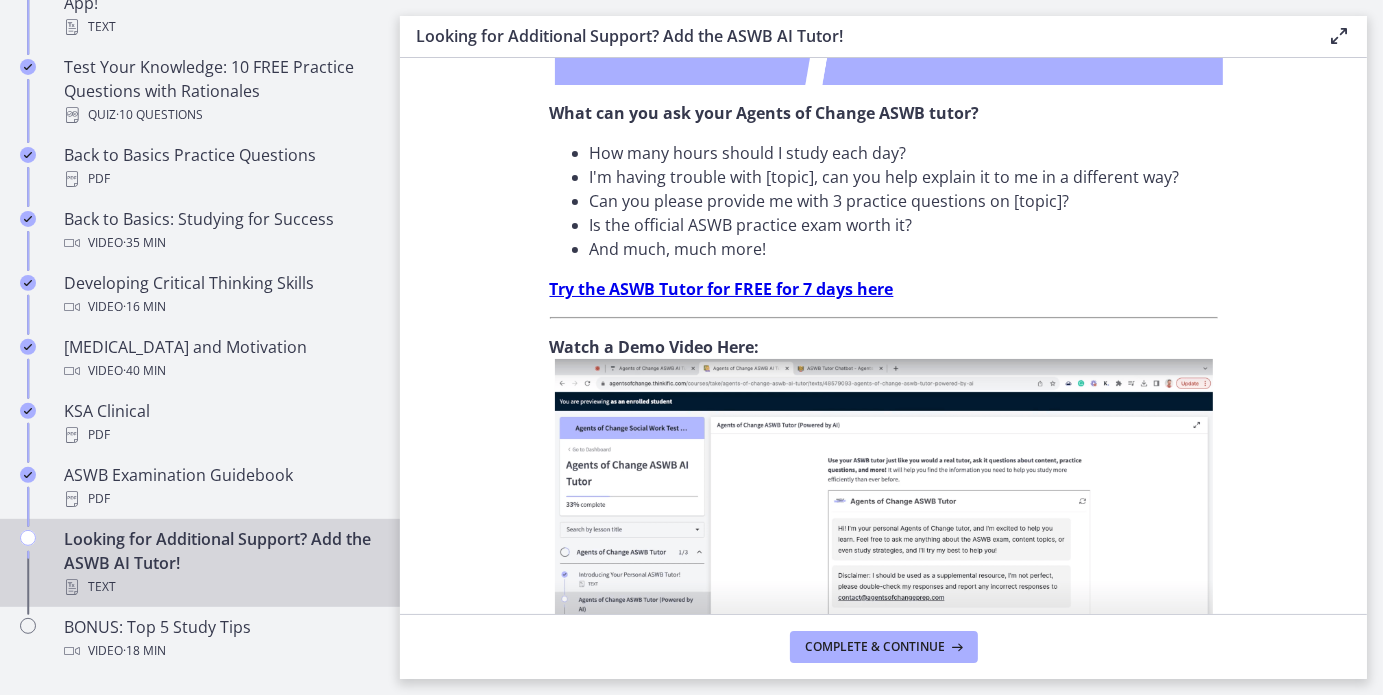 scroll, scrollTop: 794, scrollLeft: 0, axis: vertical 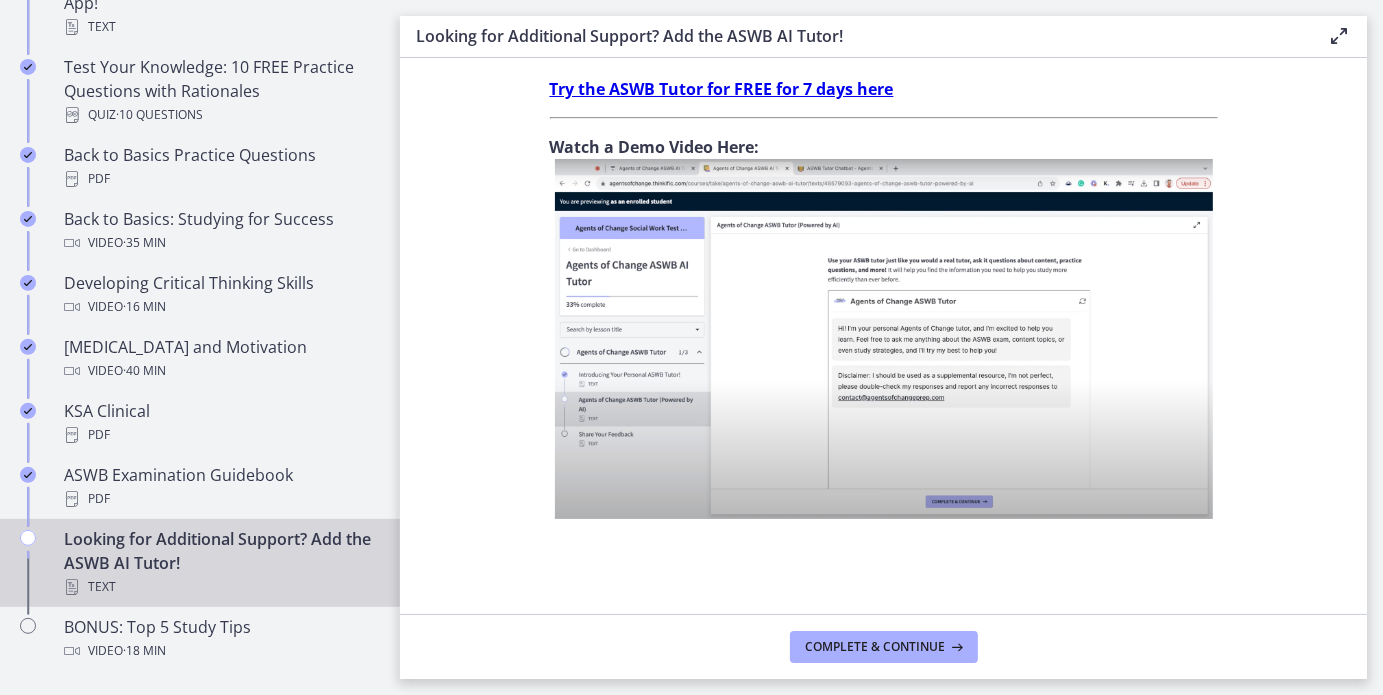 click at bounding box center (884, 339) 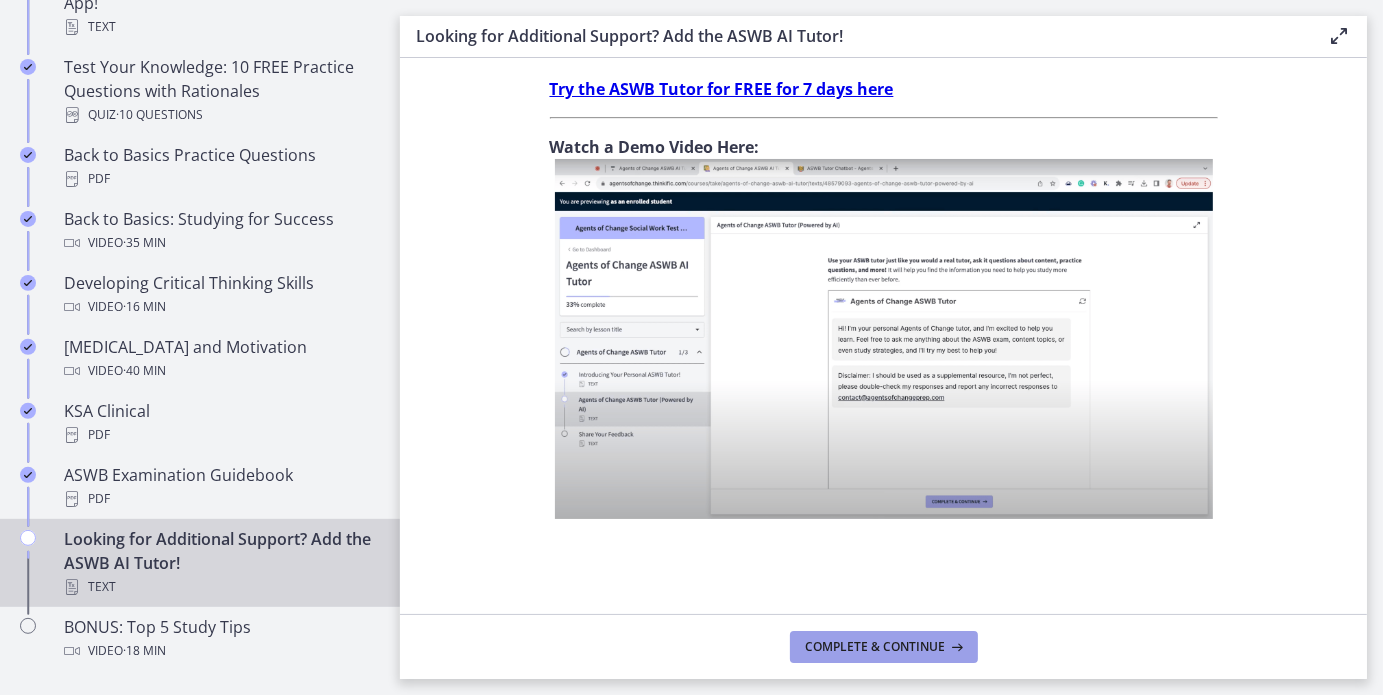 click on "Complete & continue" at bounding box center [884, 647] 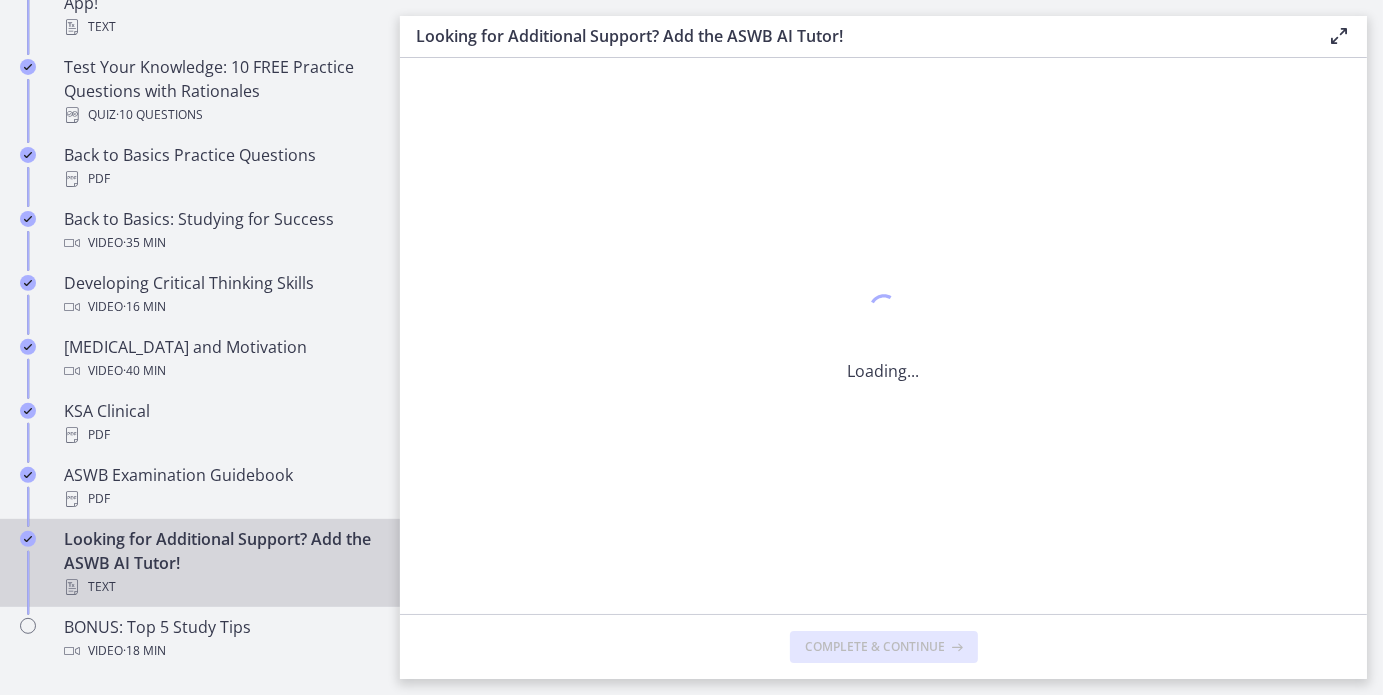 scroll, scrollTop: 0, scrollLeft: 0, axis: both 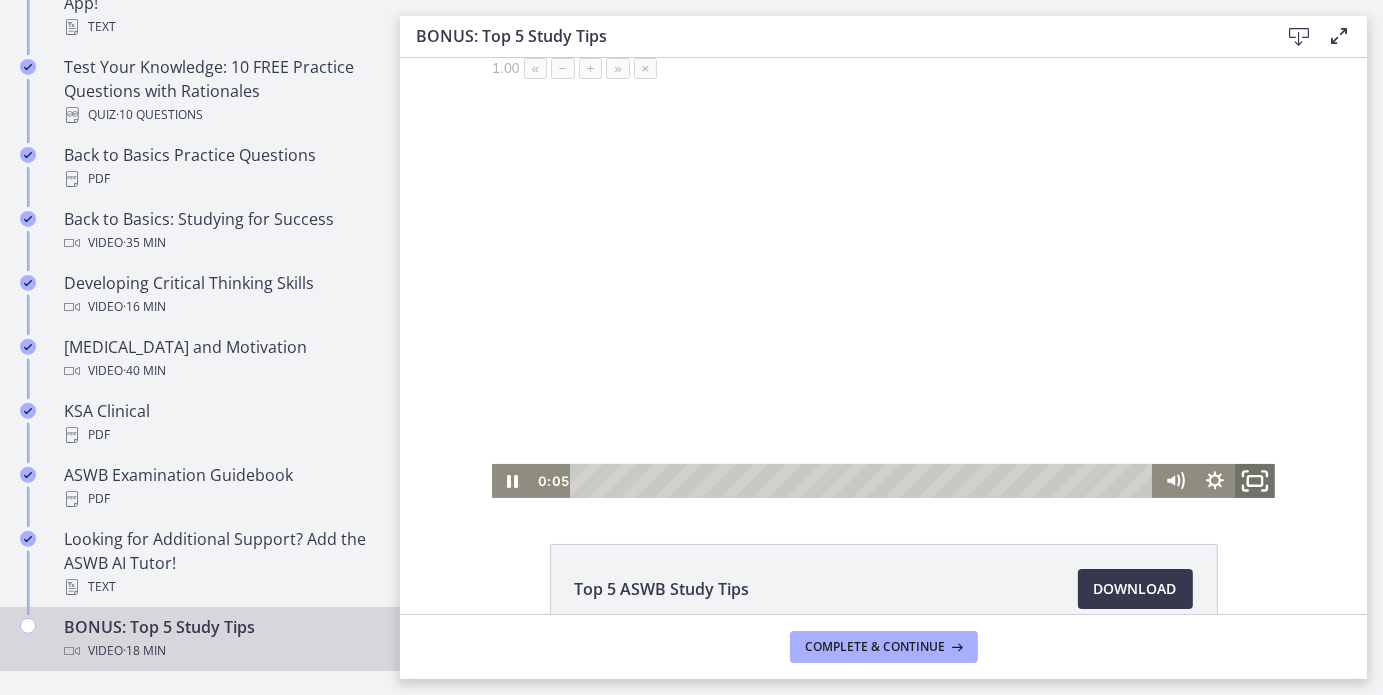 click 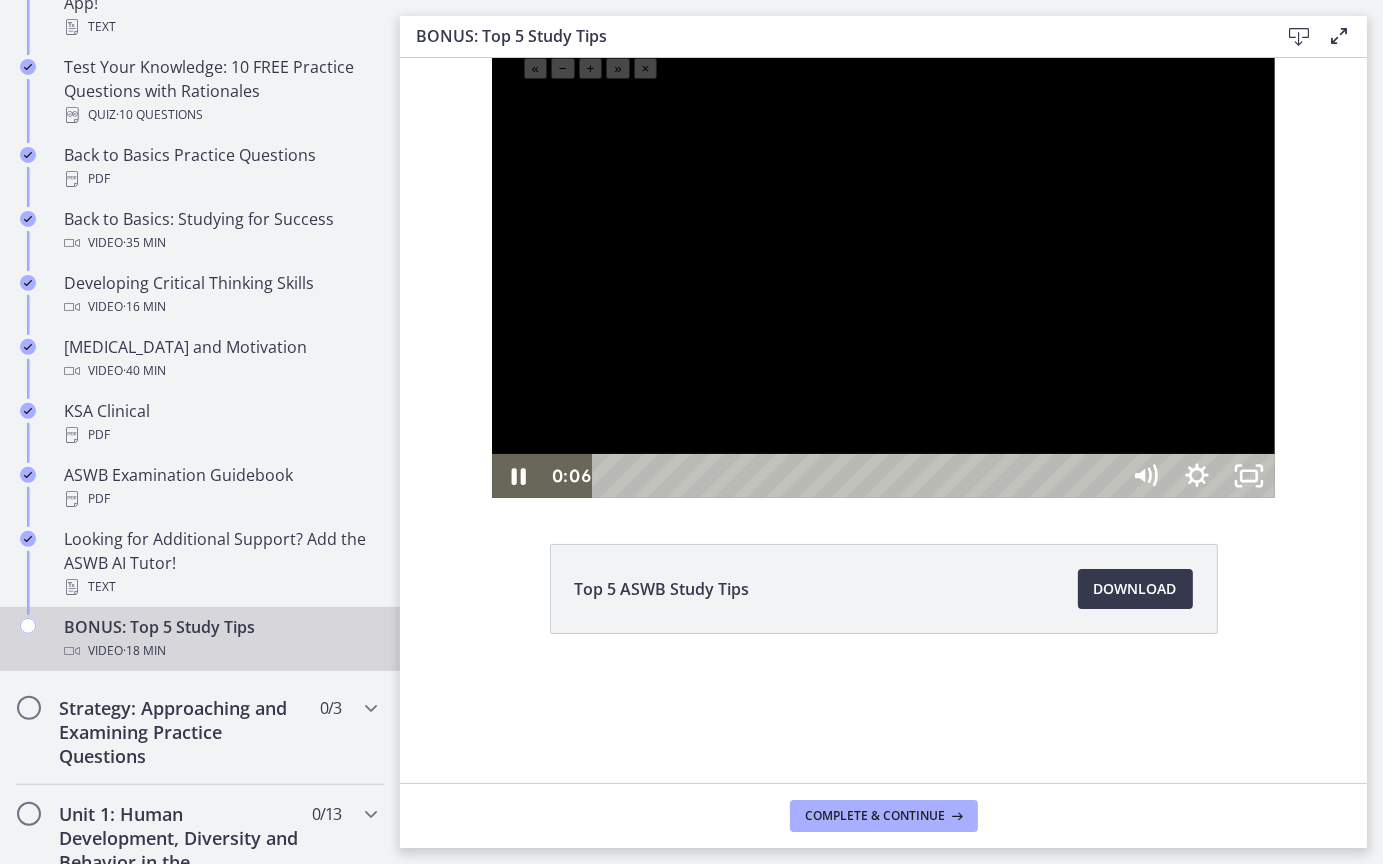 type 